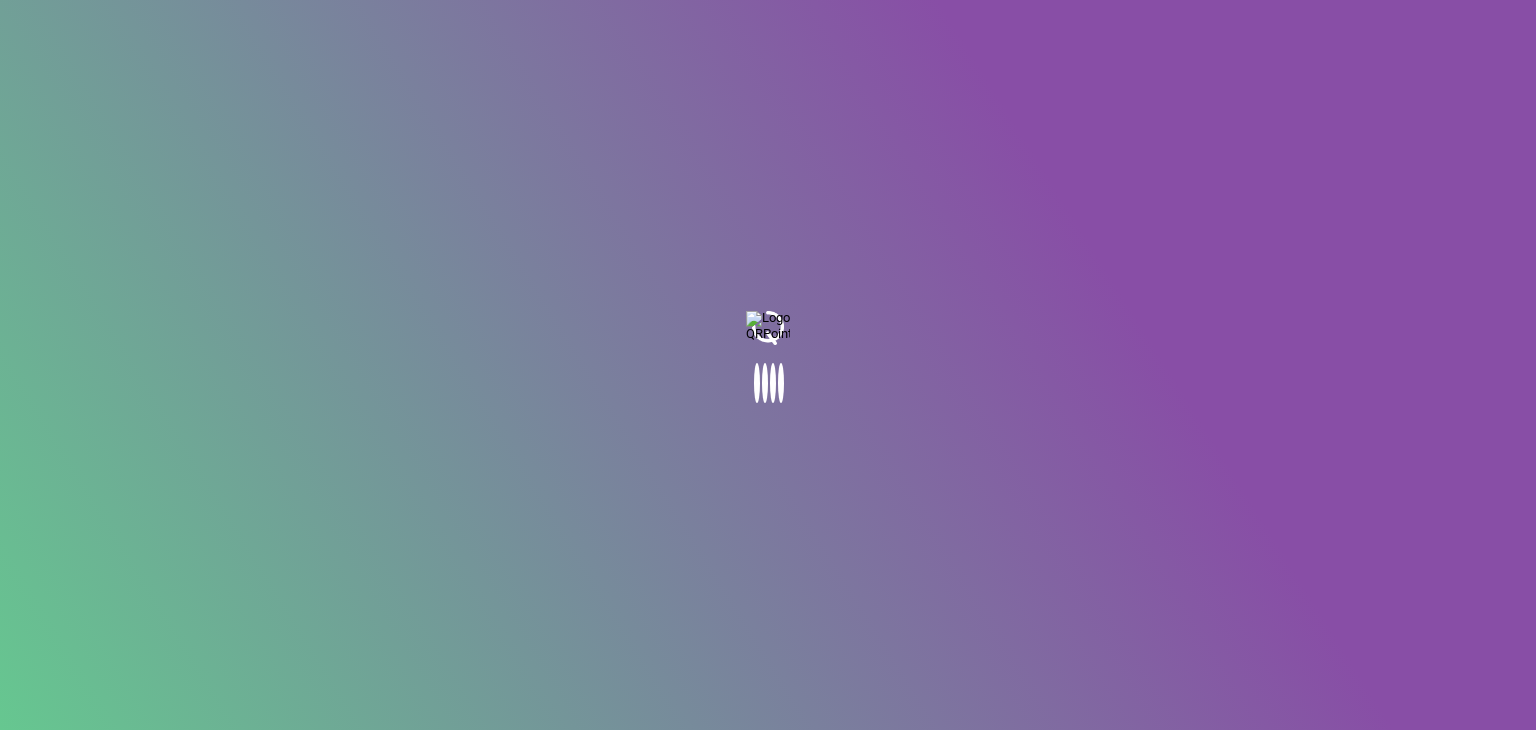 scroll, scrollTop: 0, scrollLeft: 0, axis: both 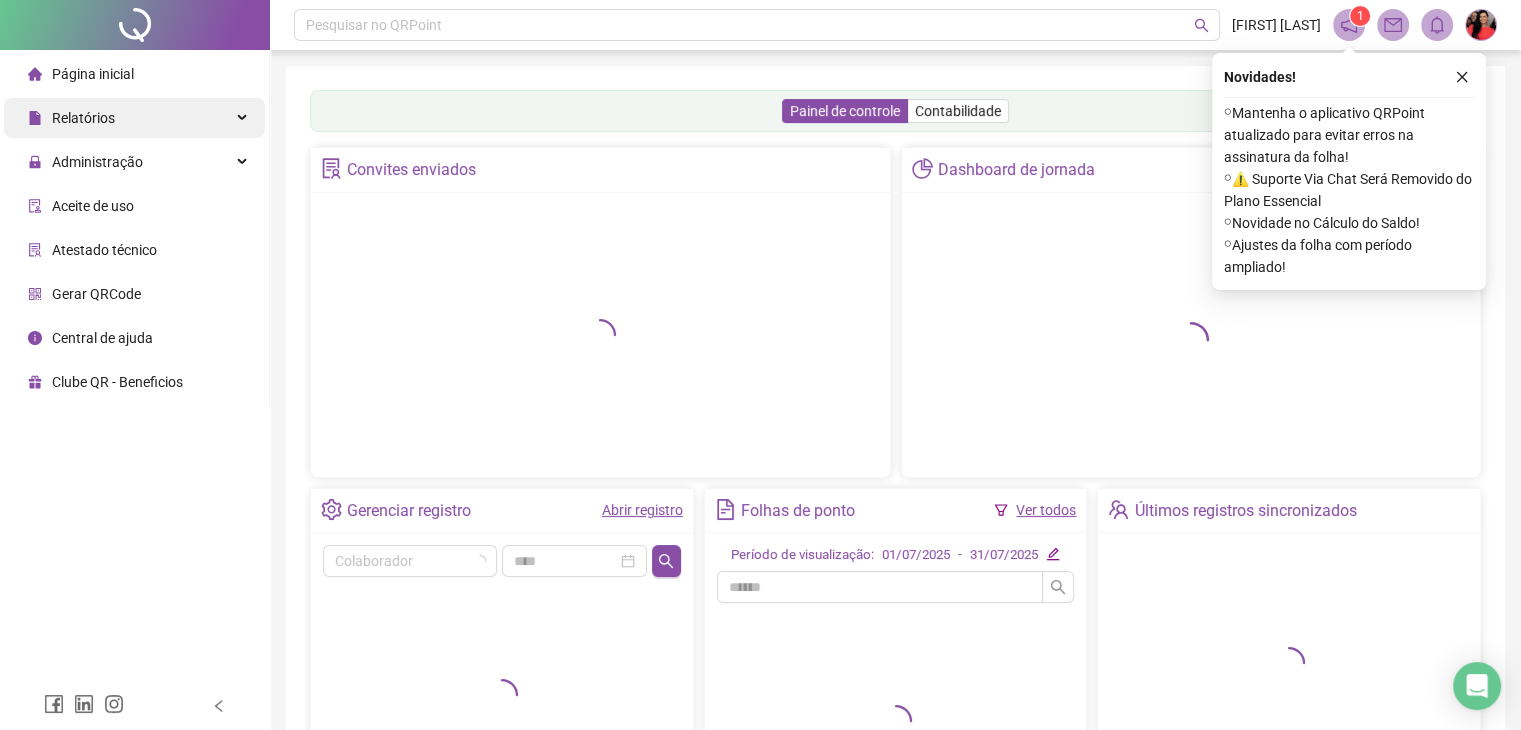 click on "Relatórios" at bounding box center [134, 118] 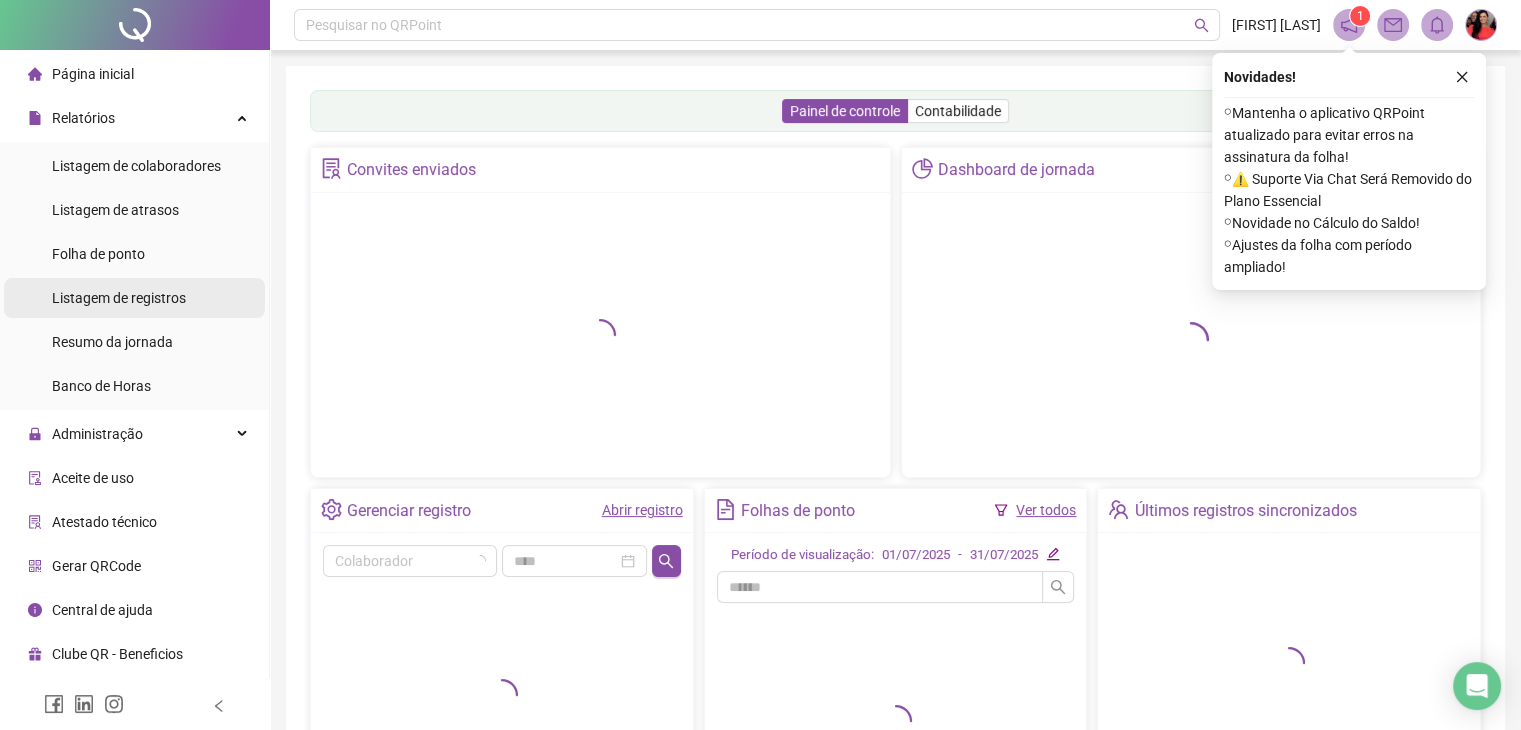 click on "Listagem de registros" at bounding box center (119, 298) 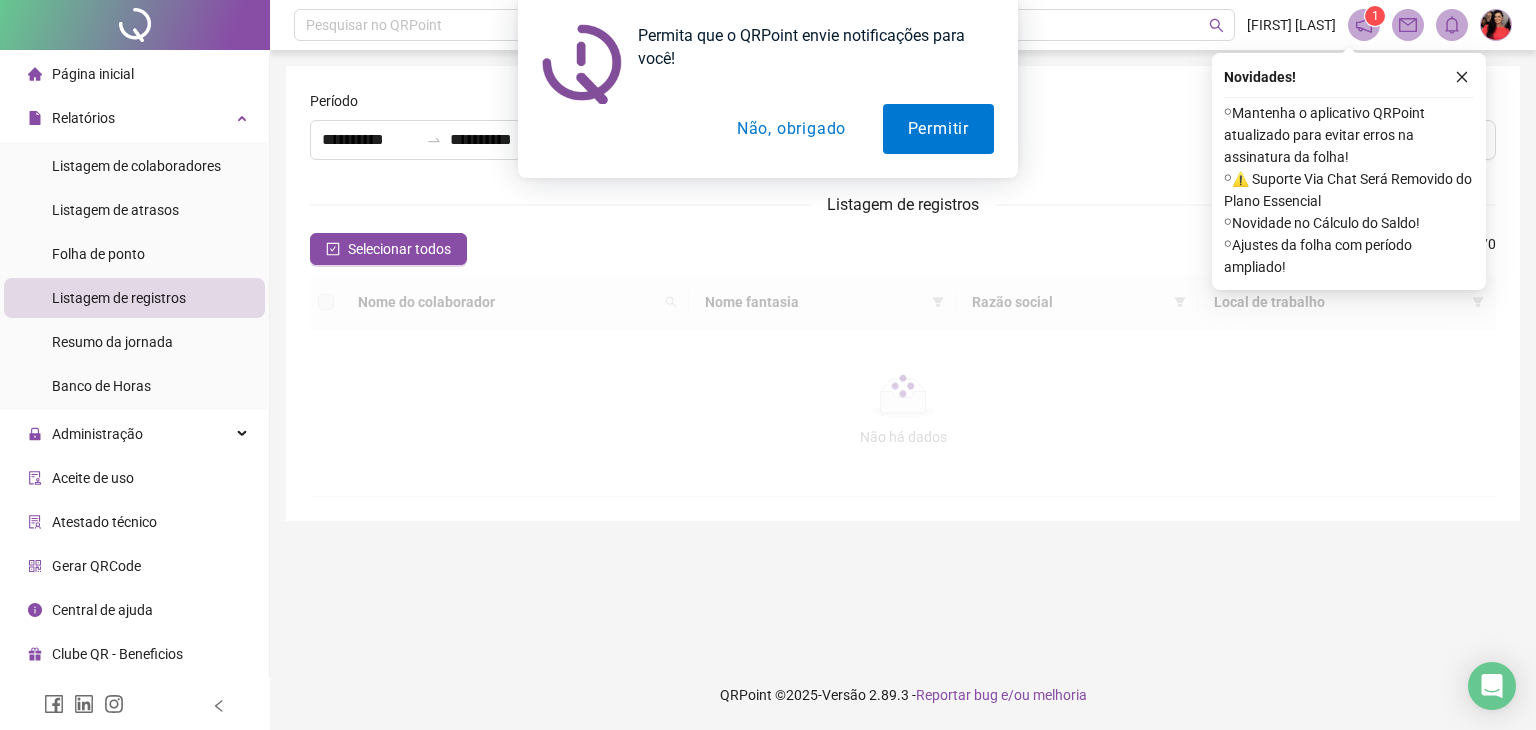 click on "Permita que o QRPoint envie notificações para você! Permitir Não, obrigado" at bounding box center (768, 89) 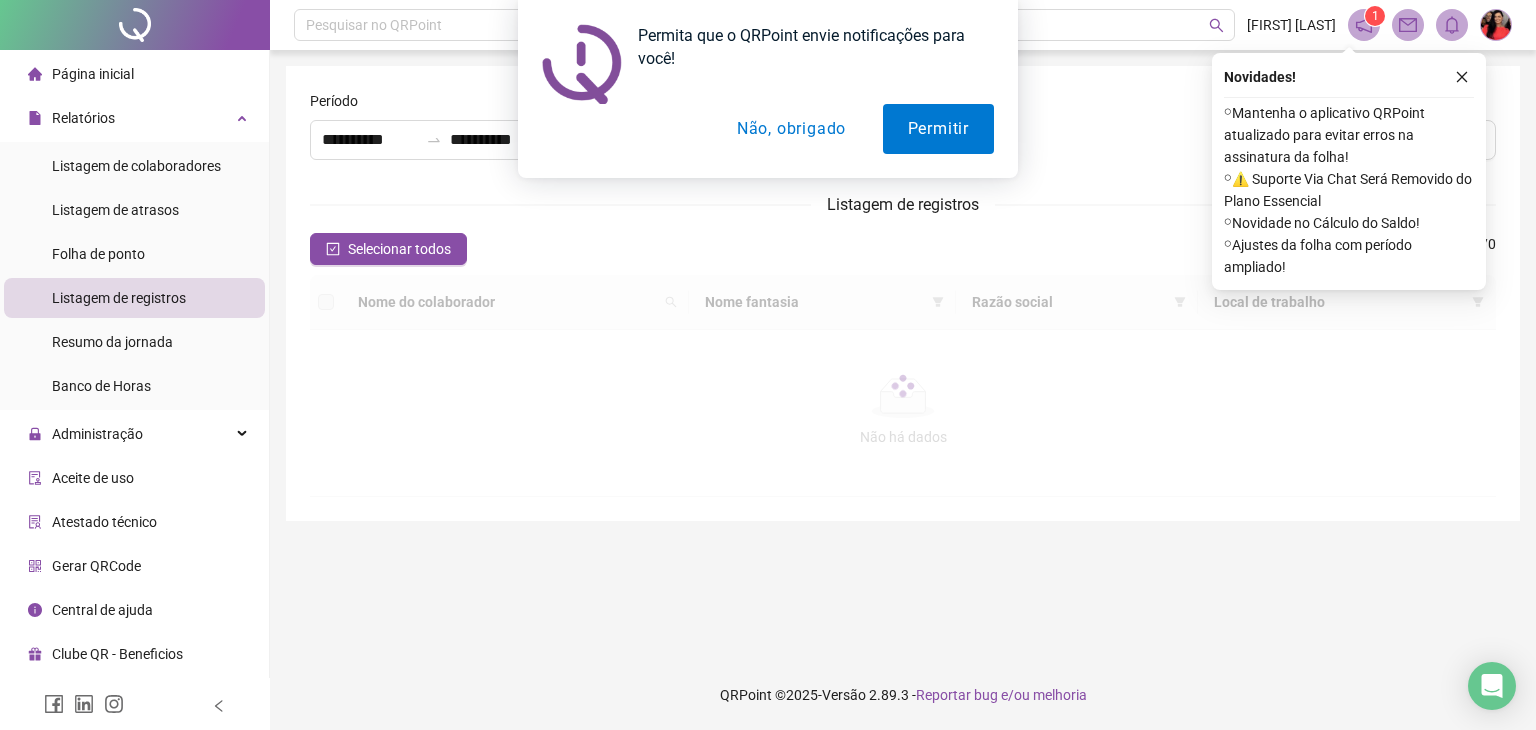 click on "Não, obrigado" at bounding box center (791, 129) 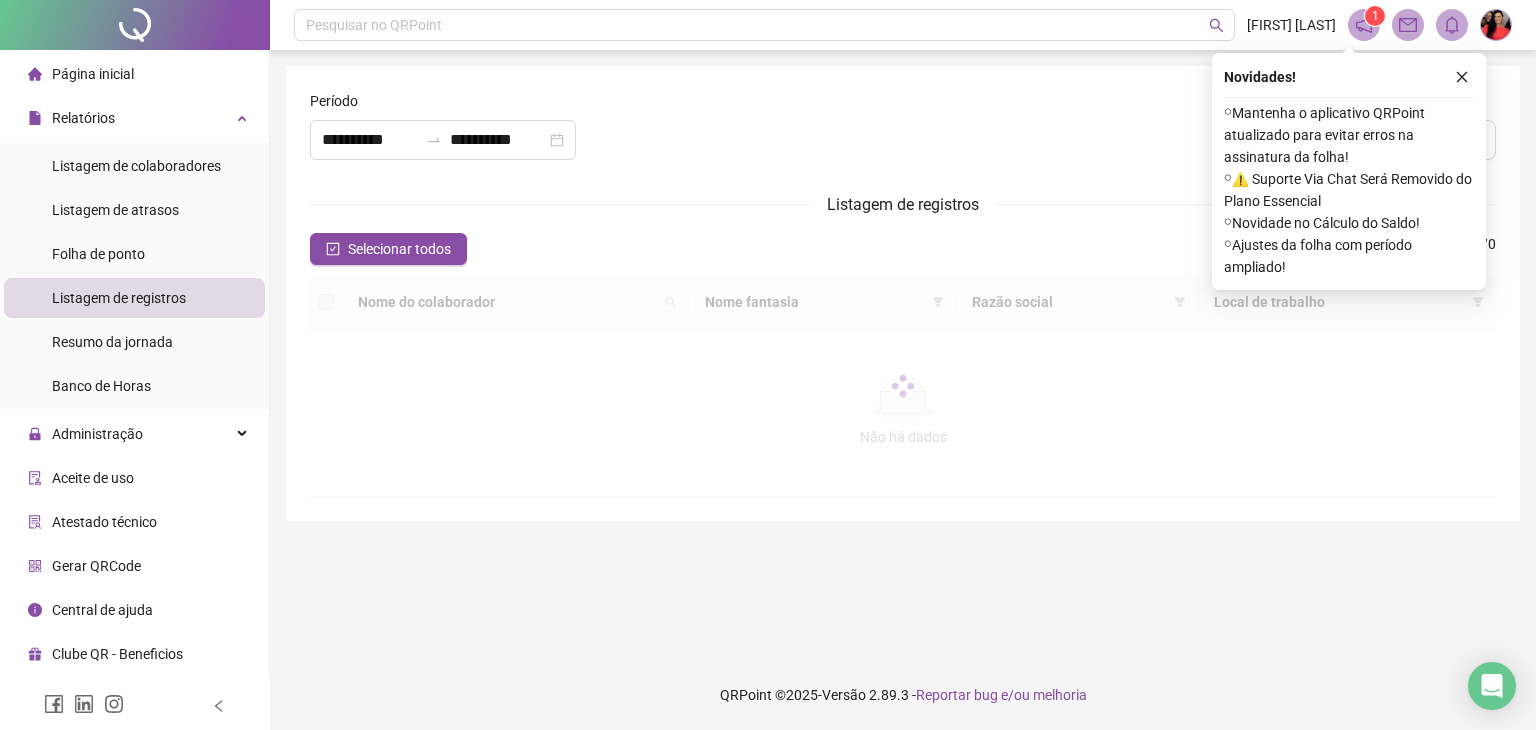 drag, startPoint x: 1456, startPoint y: 77, endPoint x: 1378, endPoint y: 77, distance: 78 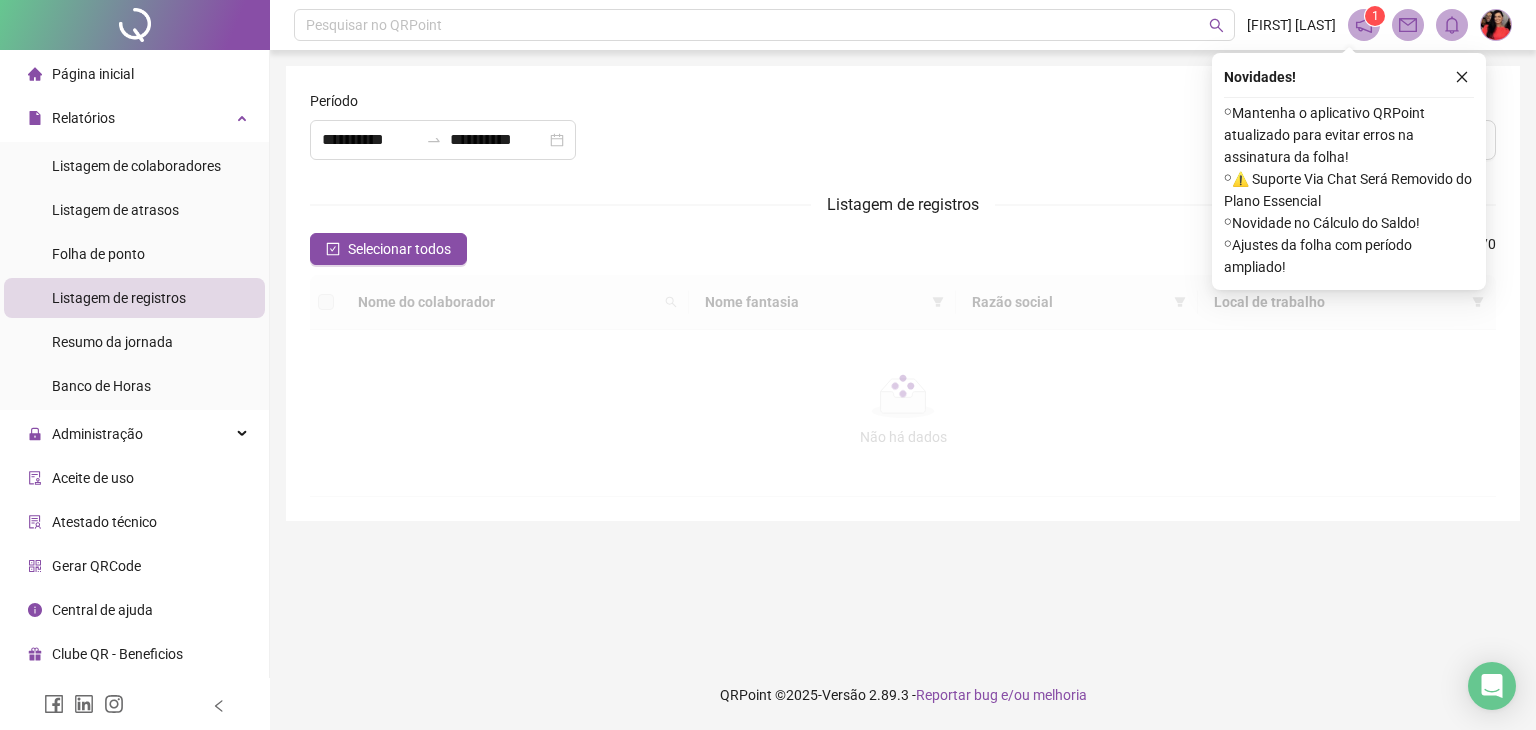 click 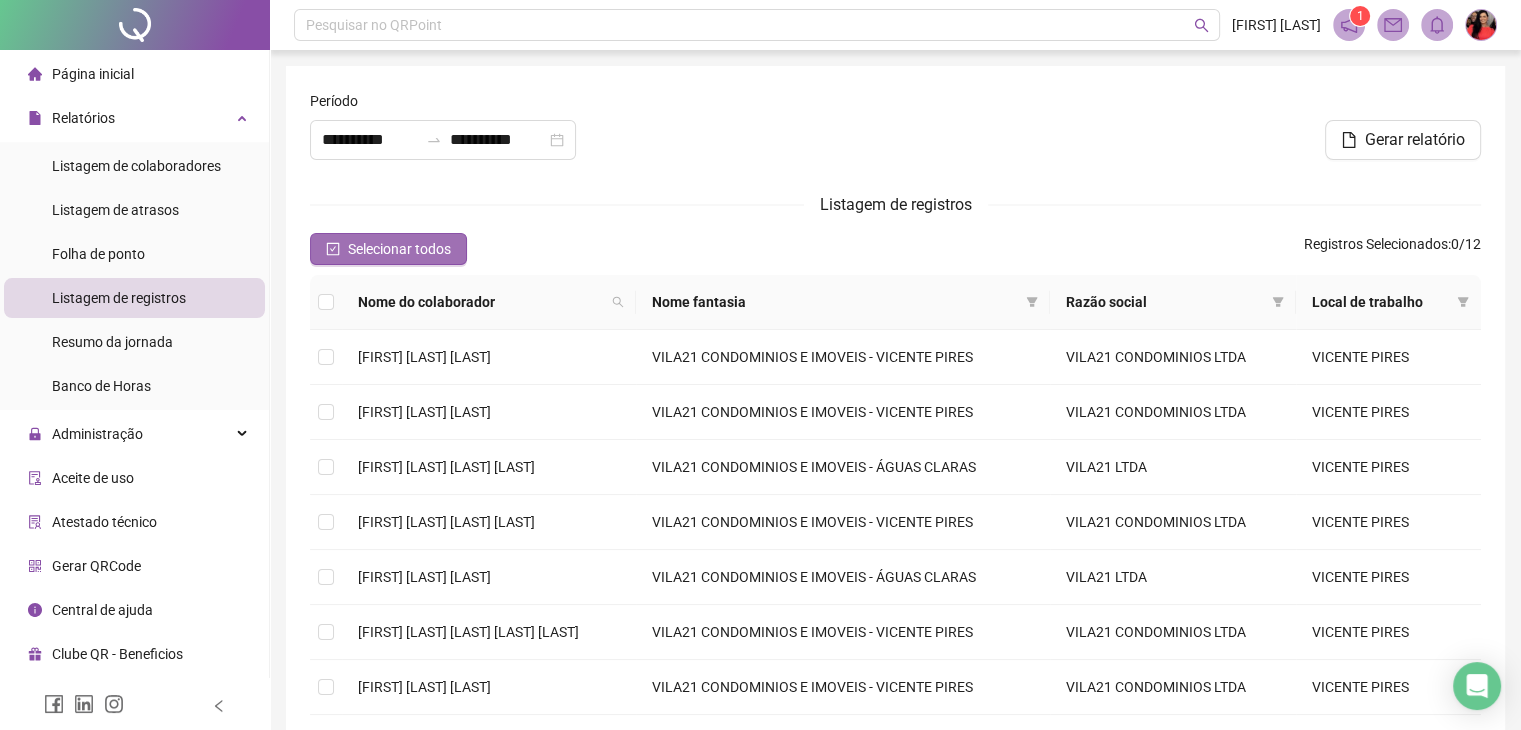 click on "Selecionar todos" at bounding box center [399, 249] 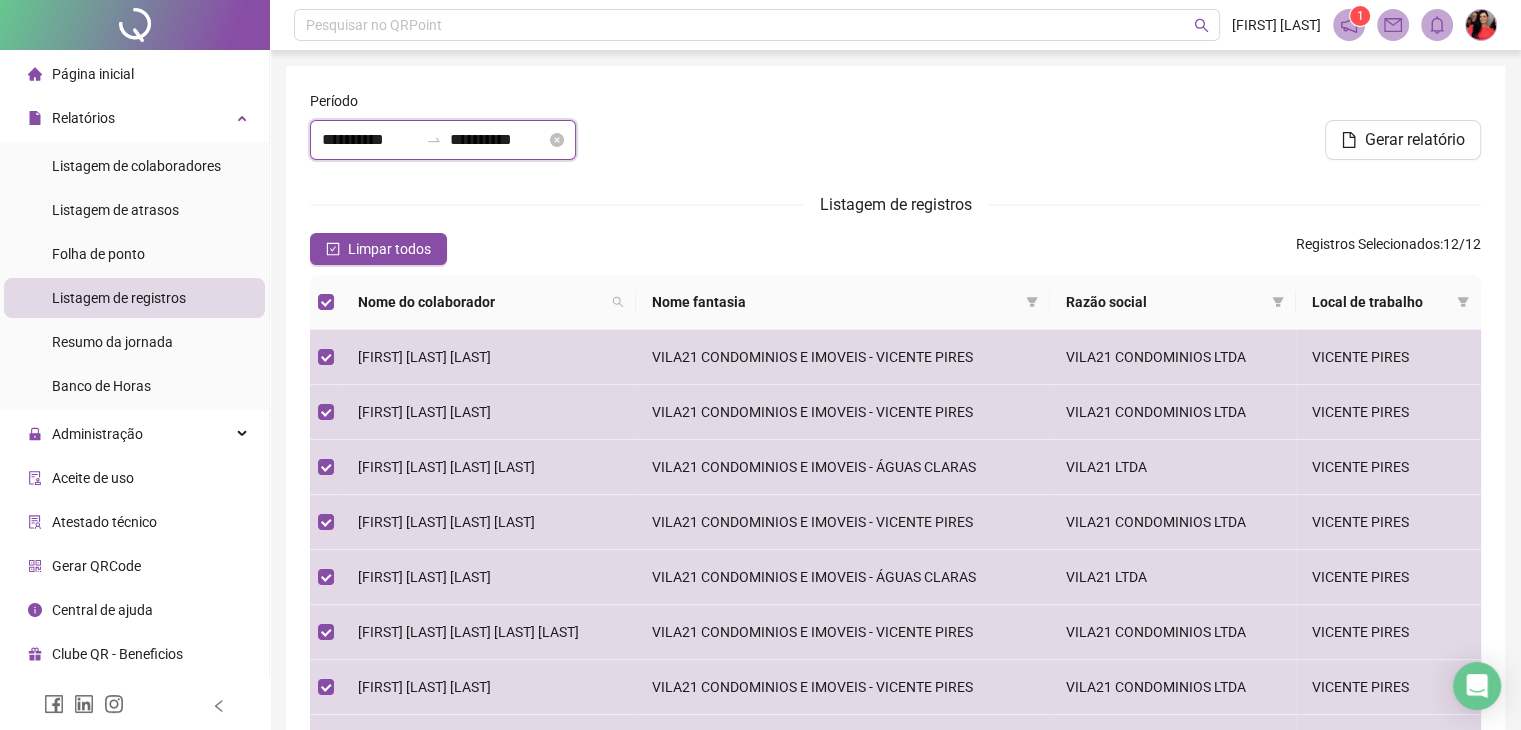 click on "**********" at bounding box center [370, 140] 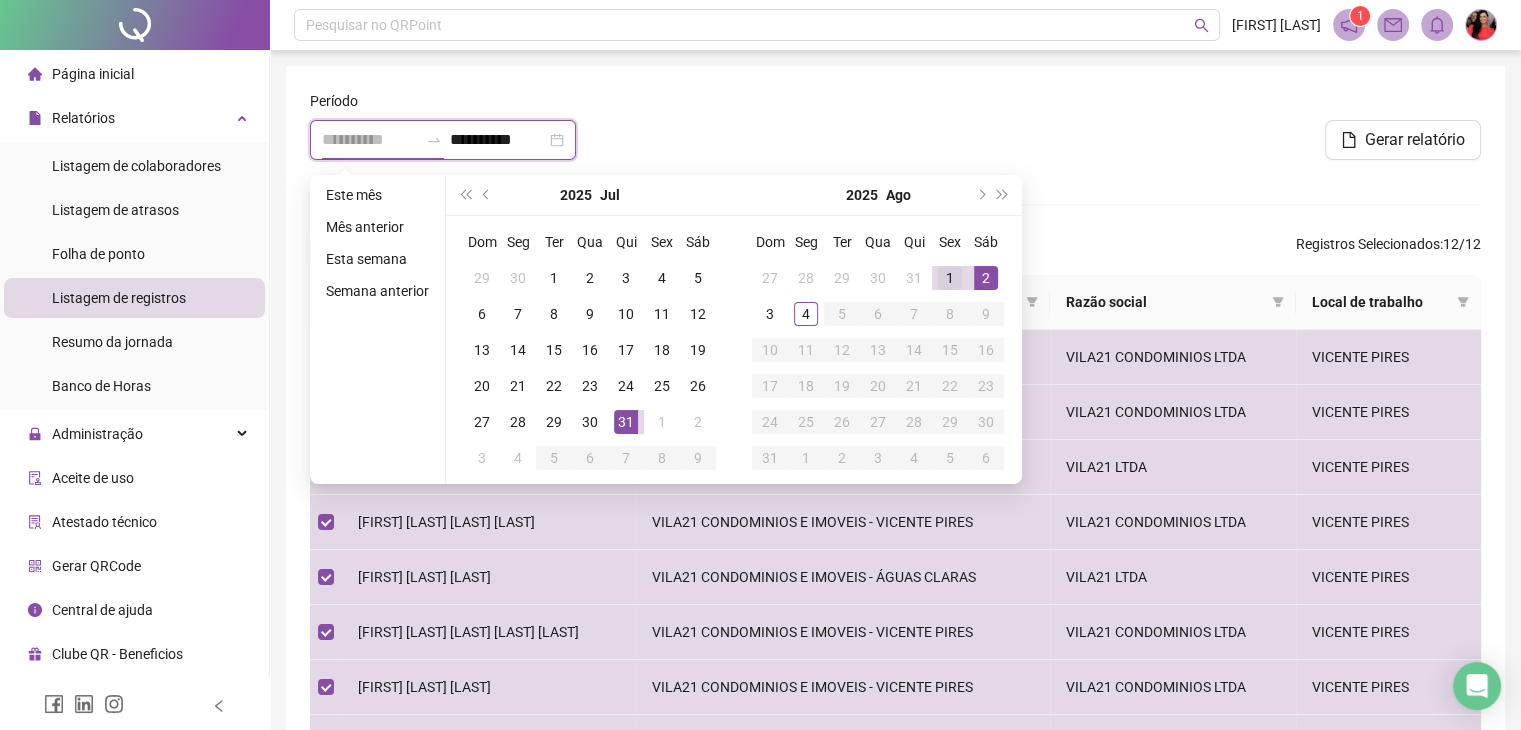 type on "**********" 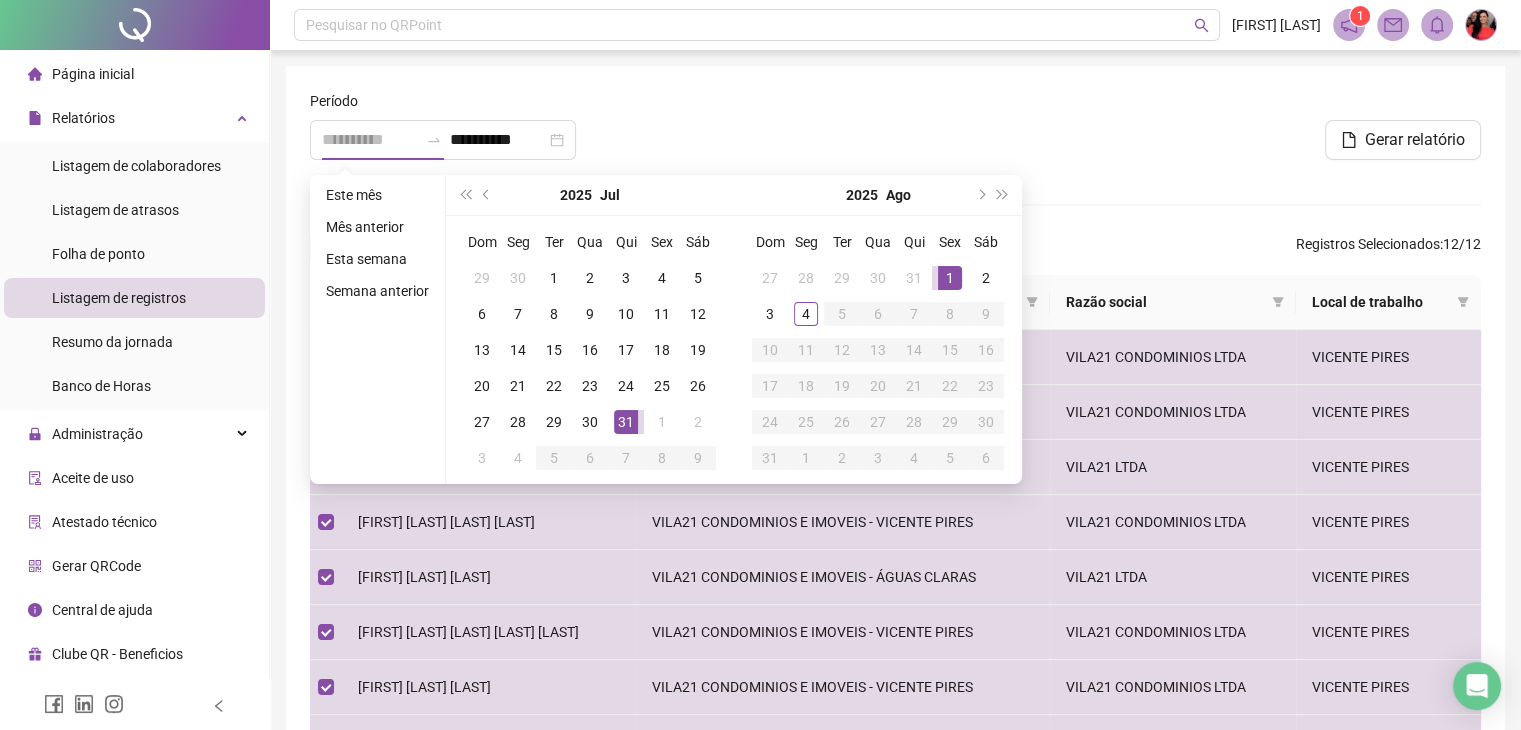 click on "1" at bounding box center [950, 278] 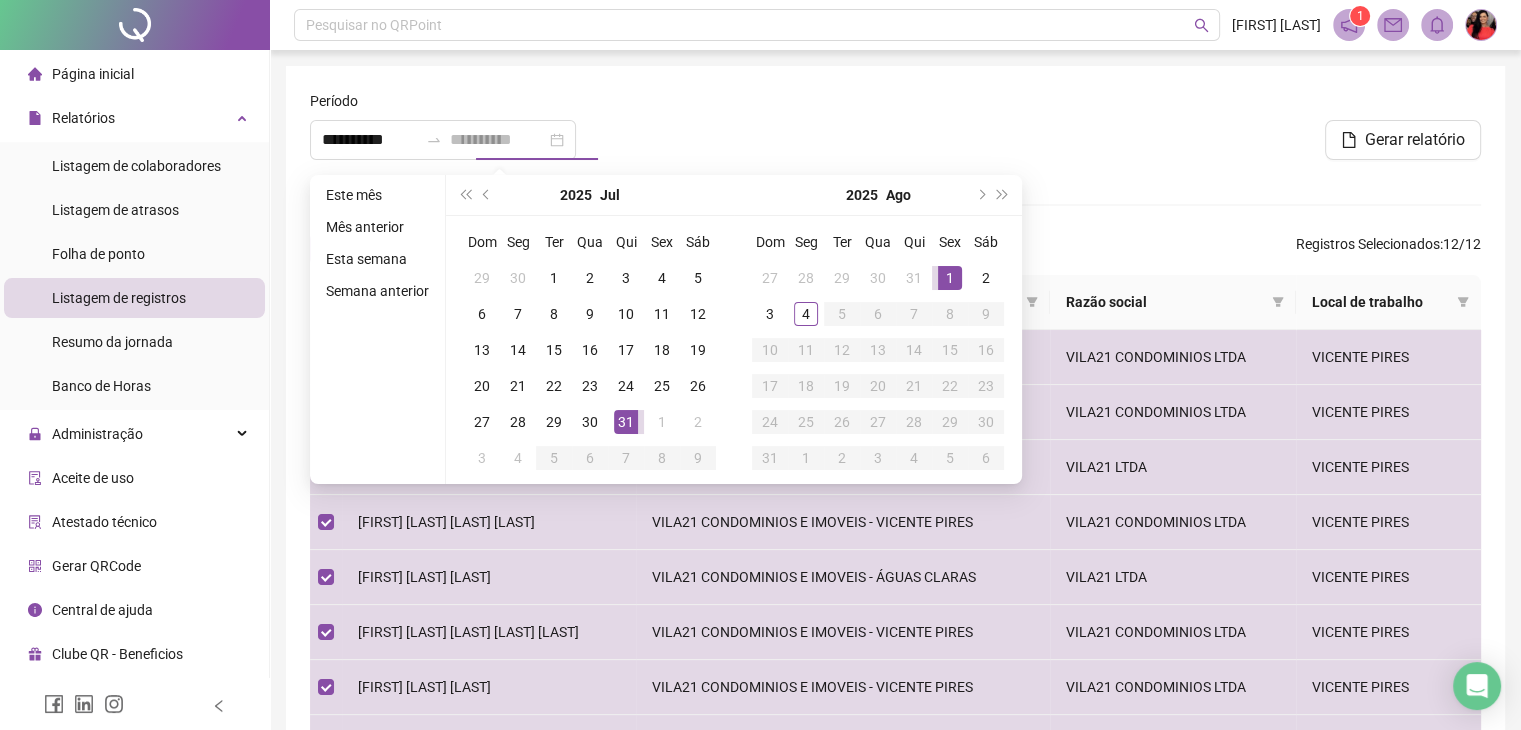 click on "1" at bounding box center (950, 278) 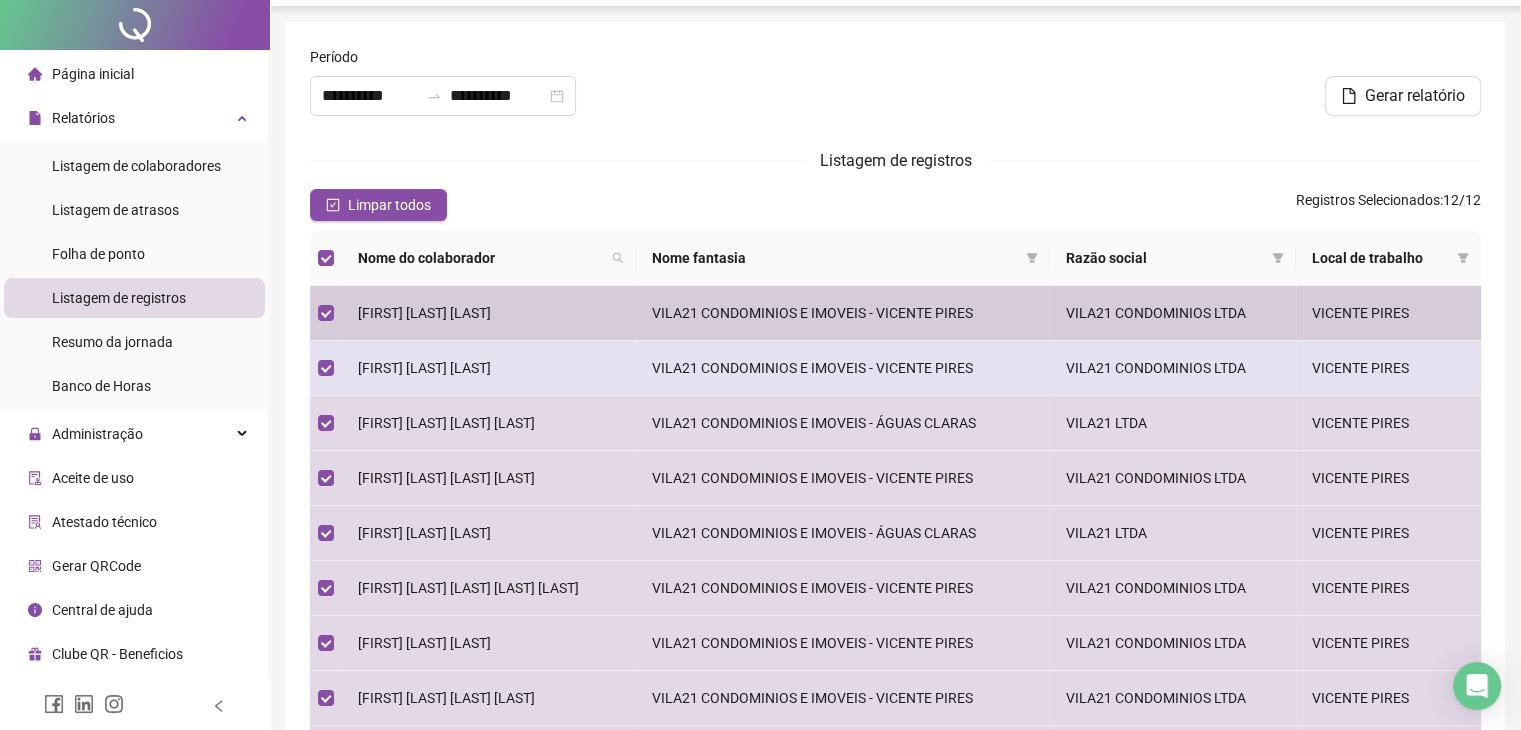 scroll, scrollTop: 100, scrollLeft: 0, axis: vertical 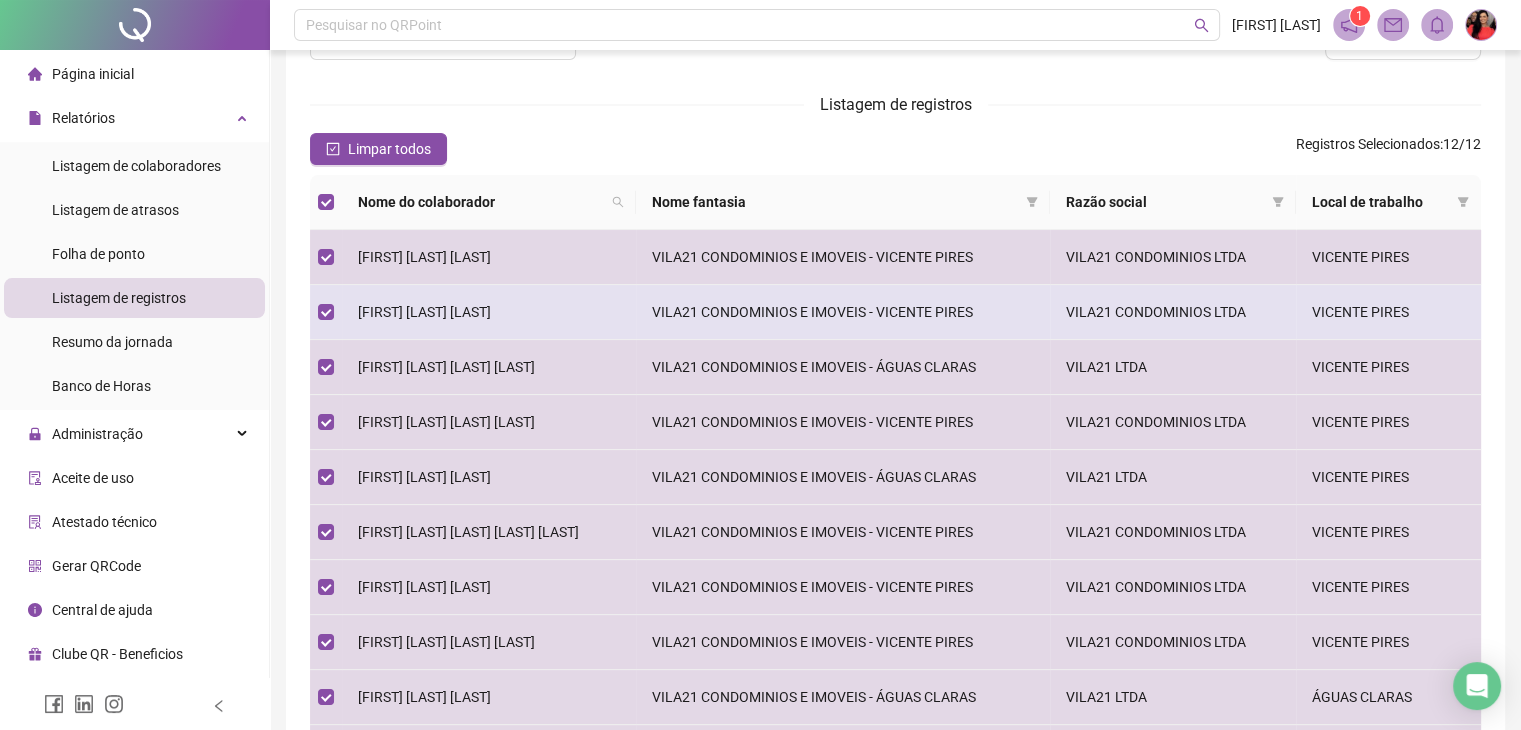click on "BRUNA CATHARINE LIMA MELO" at bounding box center [424, 312] 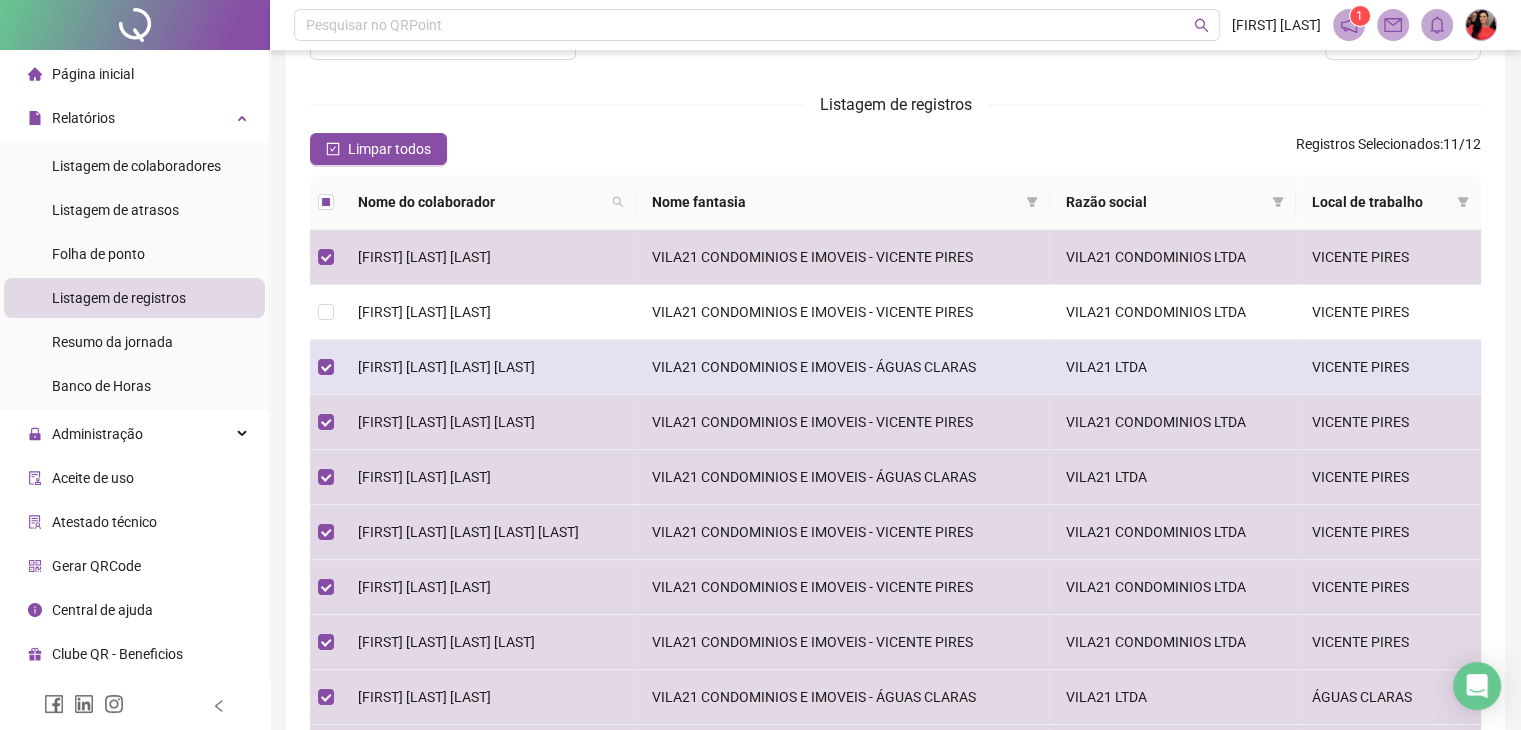 click on "BRUNA DAS DORES PEREIRA SANTOS" at bounding box center [446, 367] 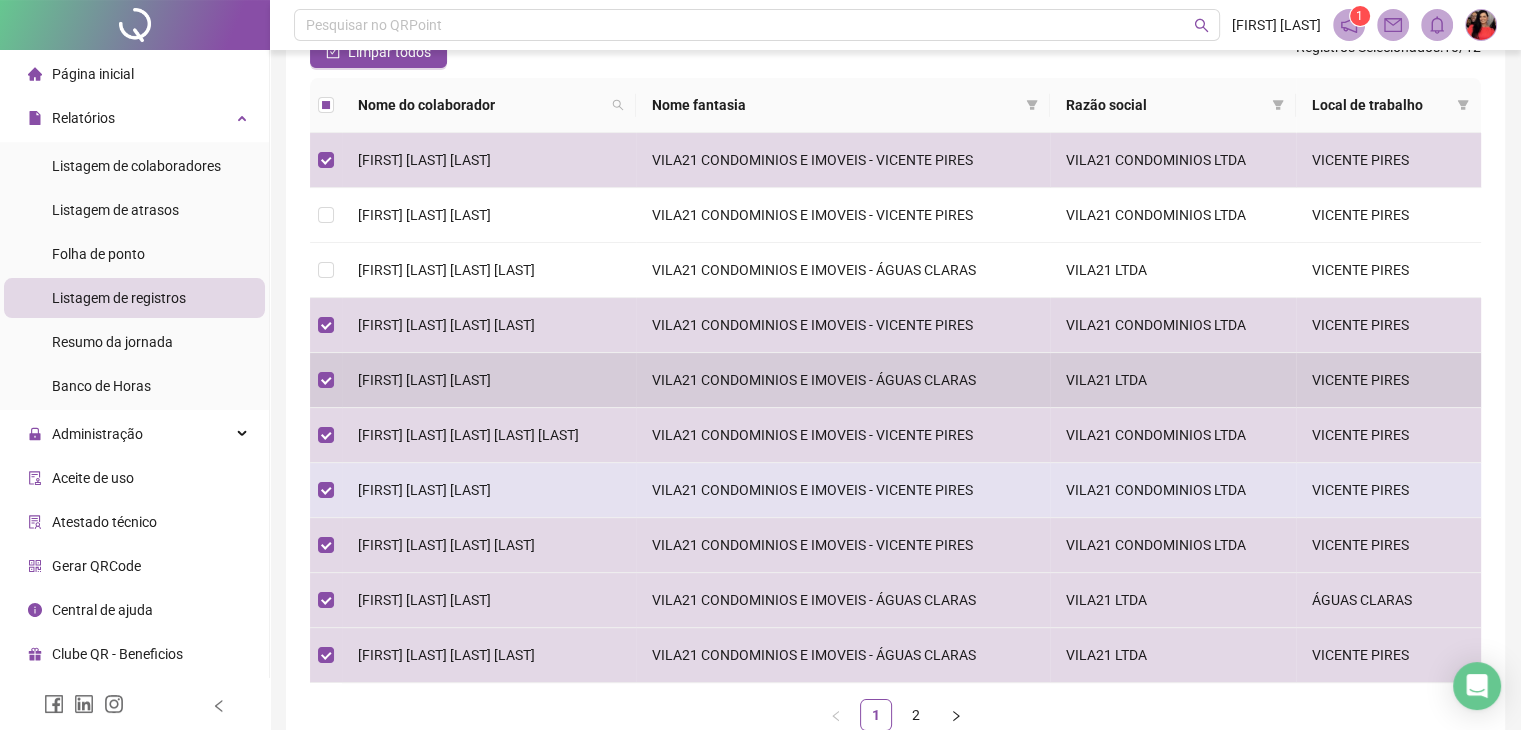 scroll, scrollTop: 200, scrollLeft: 0, axis: vertical 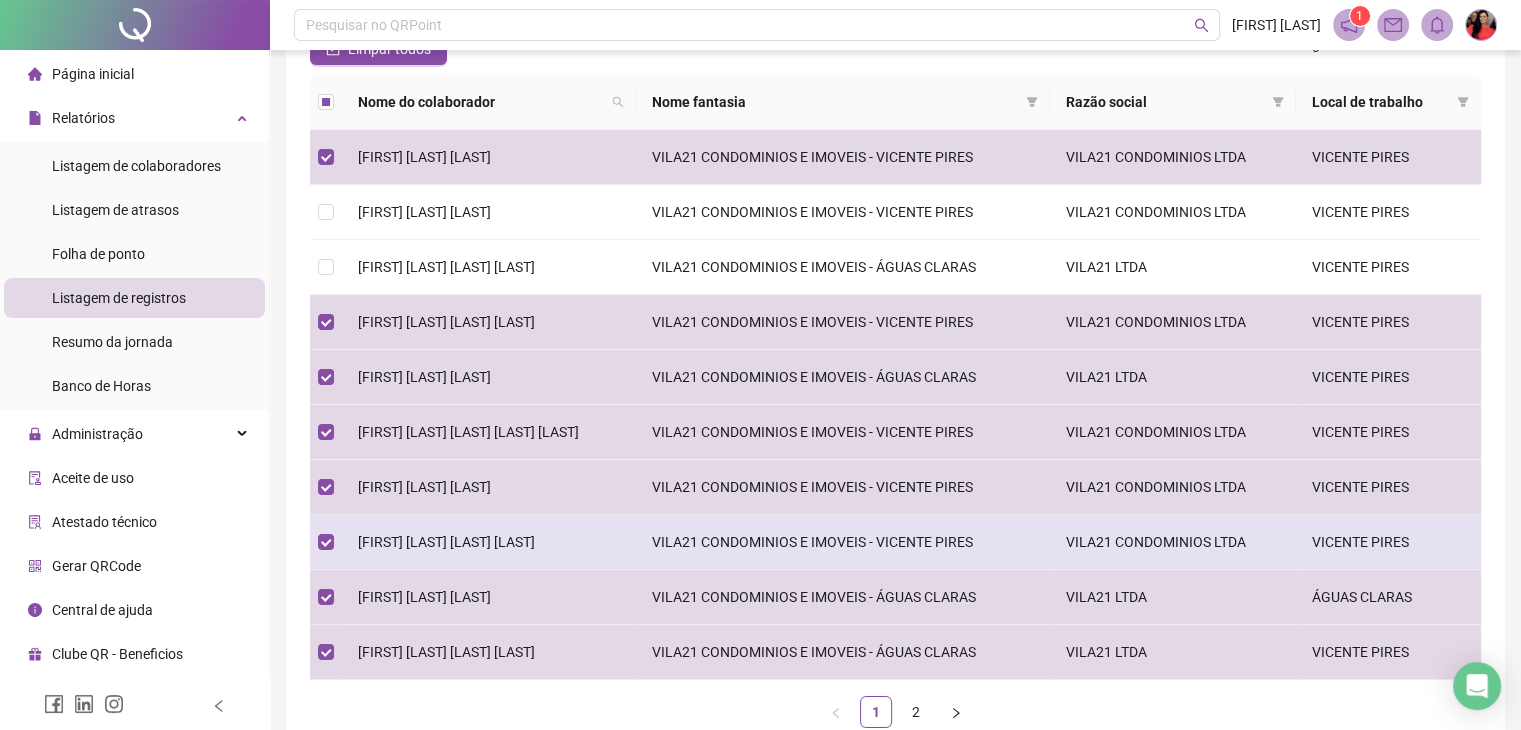 click on "MAGNA MEIRE DE OLIVEIRA SILVA" at bounding box center (446, 542) 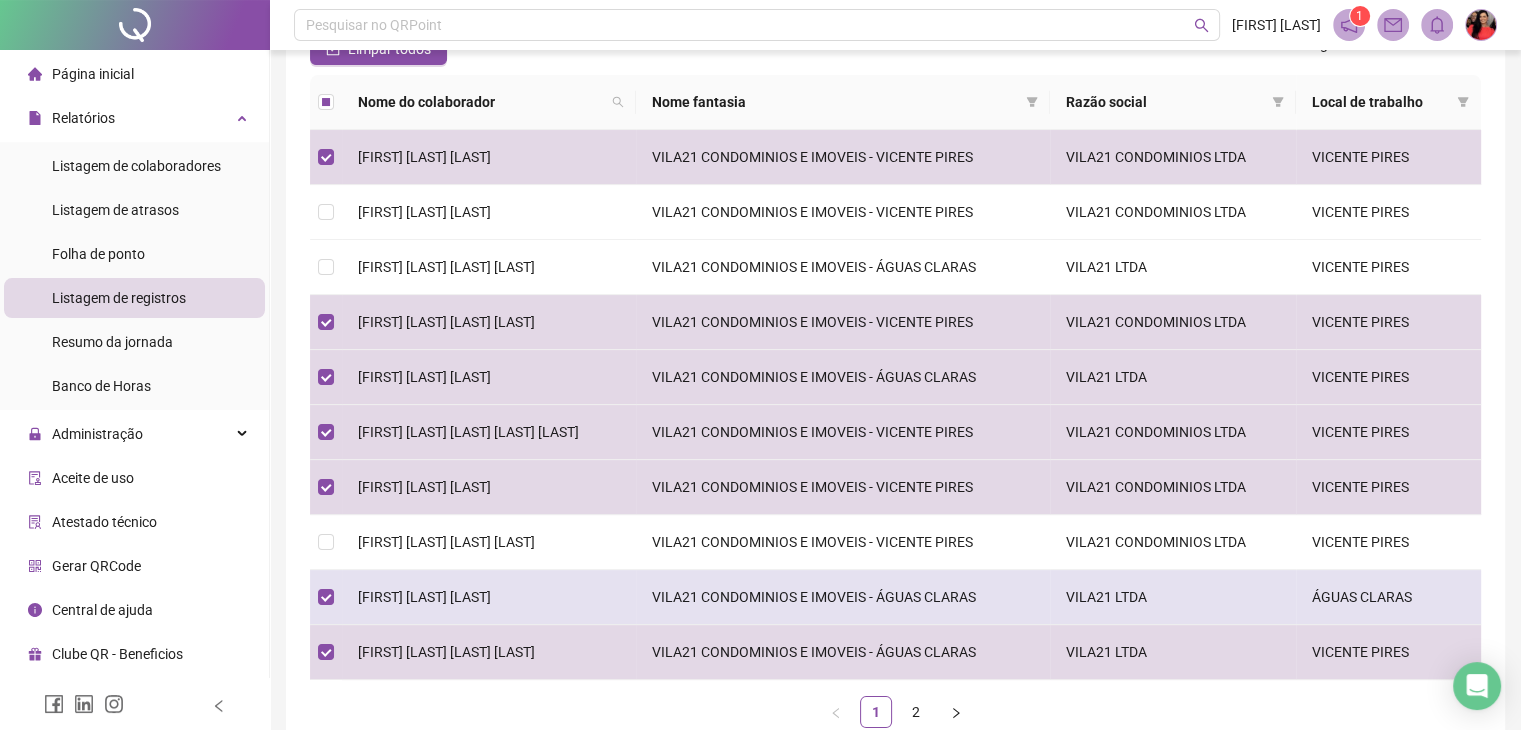 click on "MISLEIDE RIBEIRO RODRIGUES" at bounding box center [424, 597] 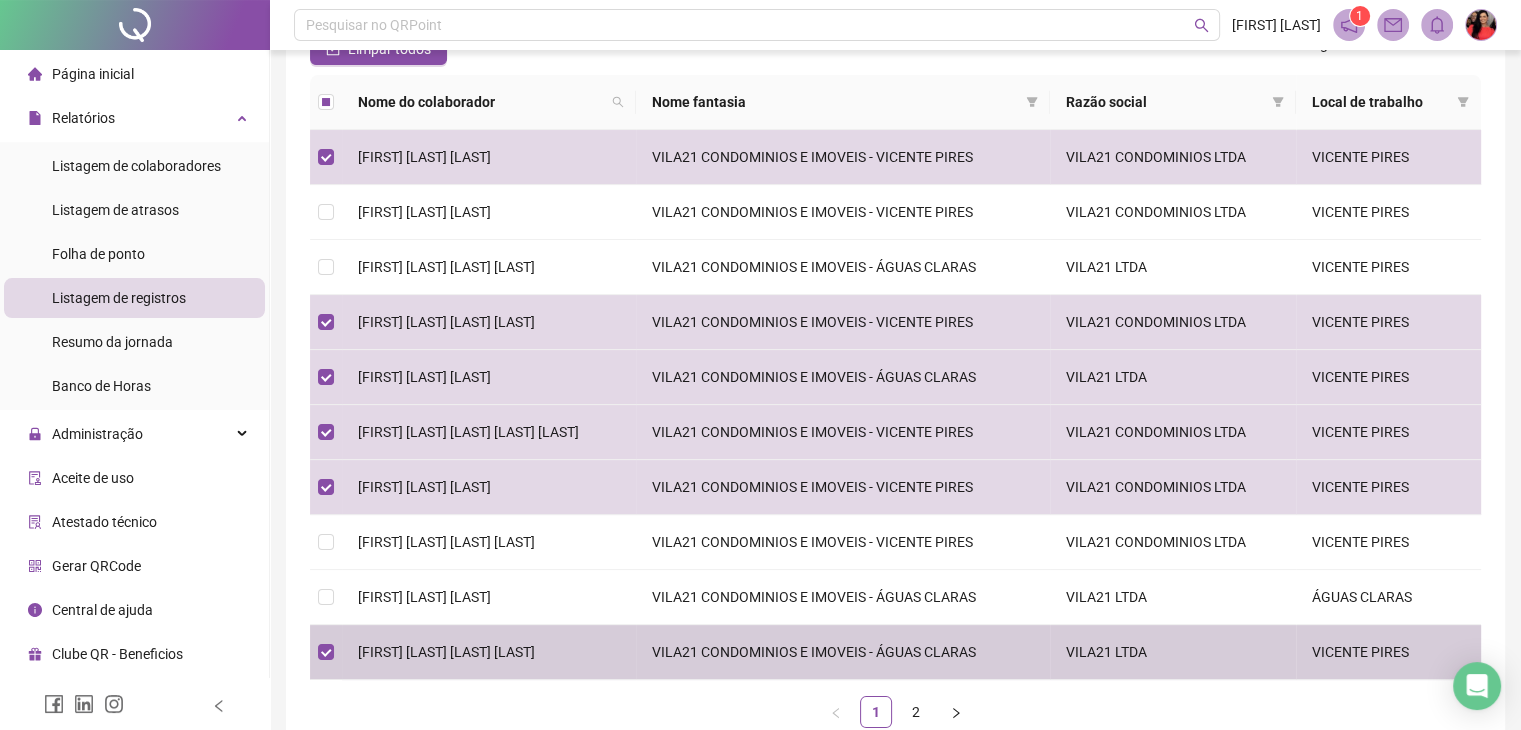 drag, startPoint x: 549, startPoint y: 644, endPoint x: 885, endPoint y: 689, distance: 339 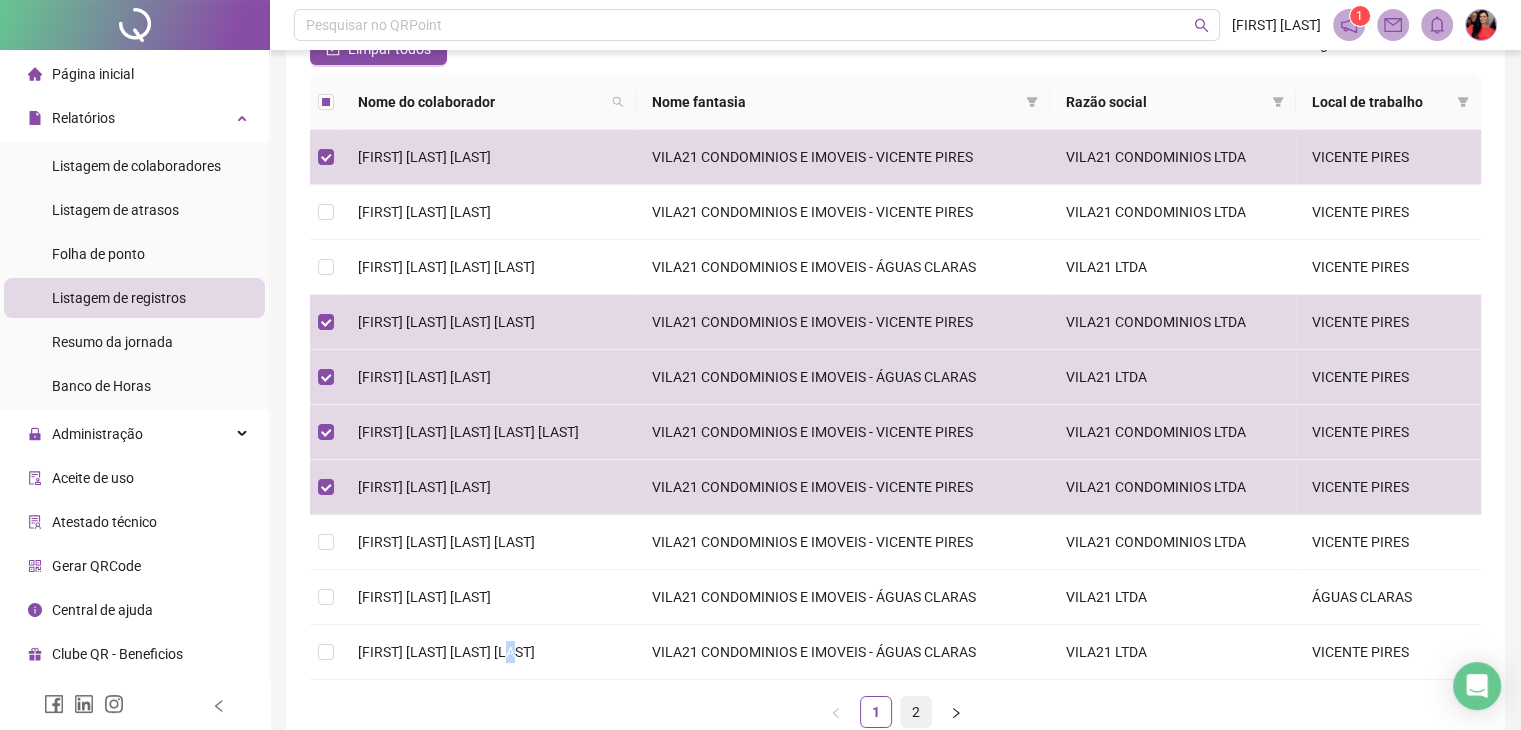 click on "2" at bounding box center (916, 712) 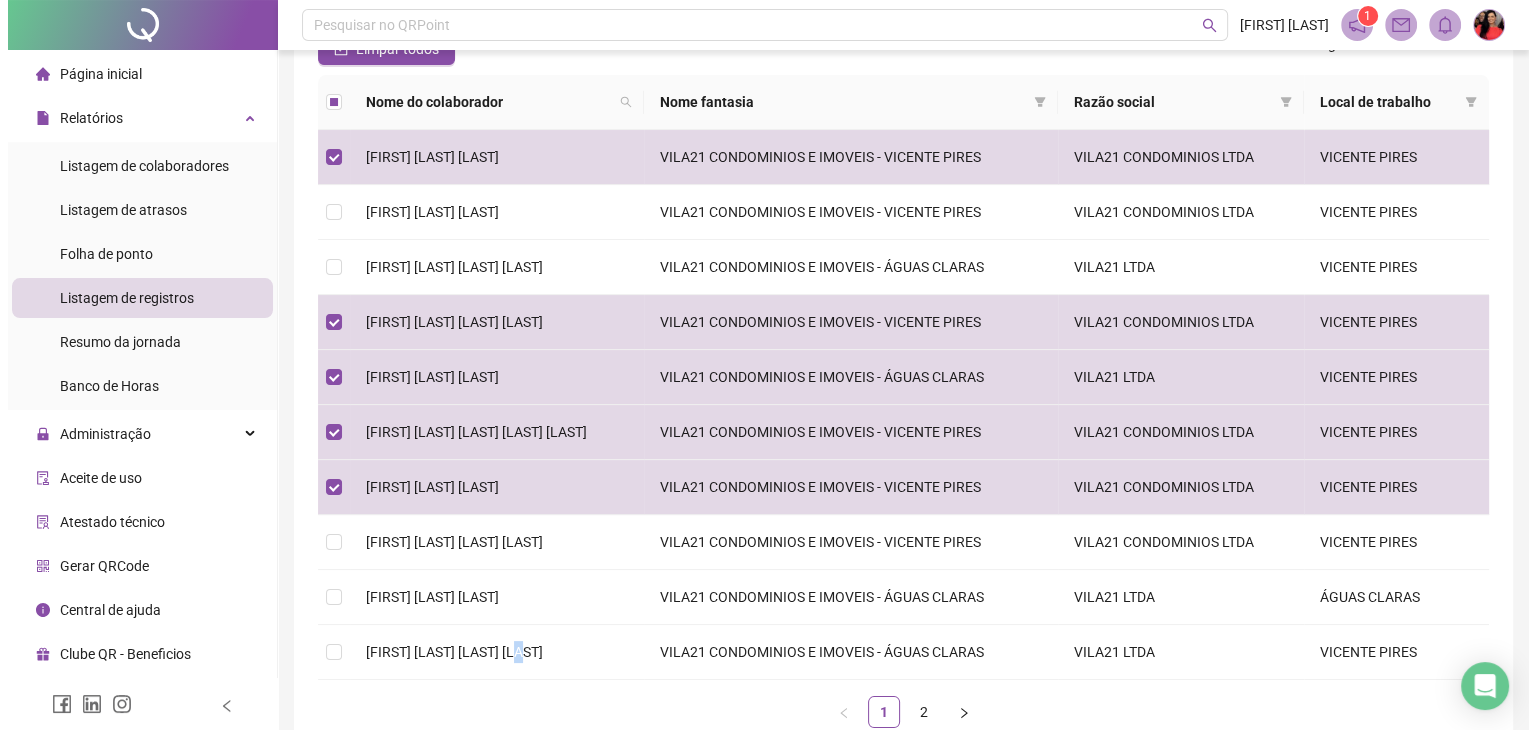 scroll, scrollTop: 0, scrollLeft: 0, axis: both 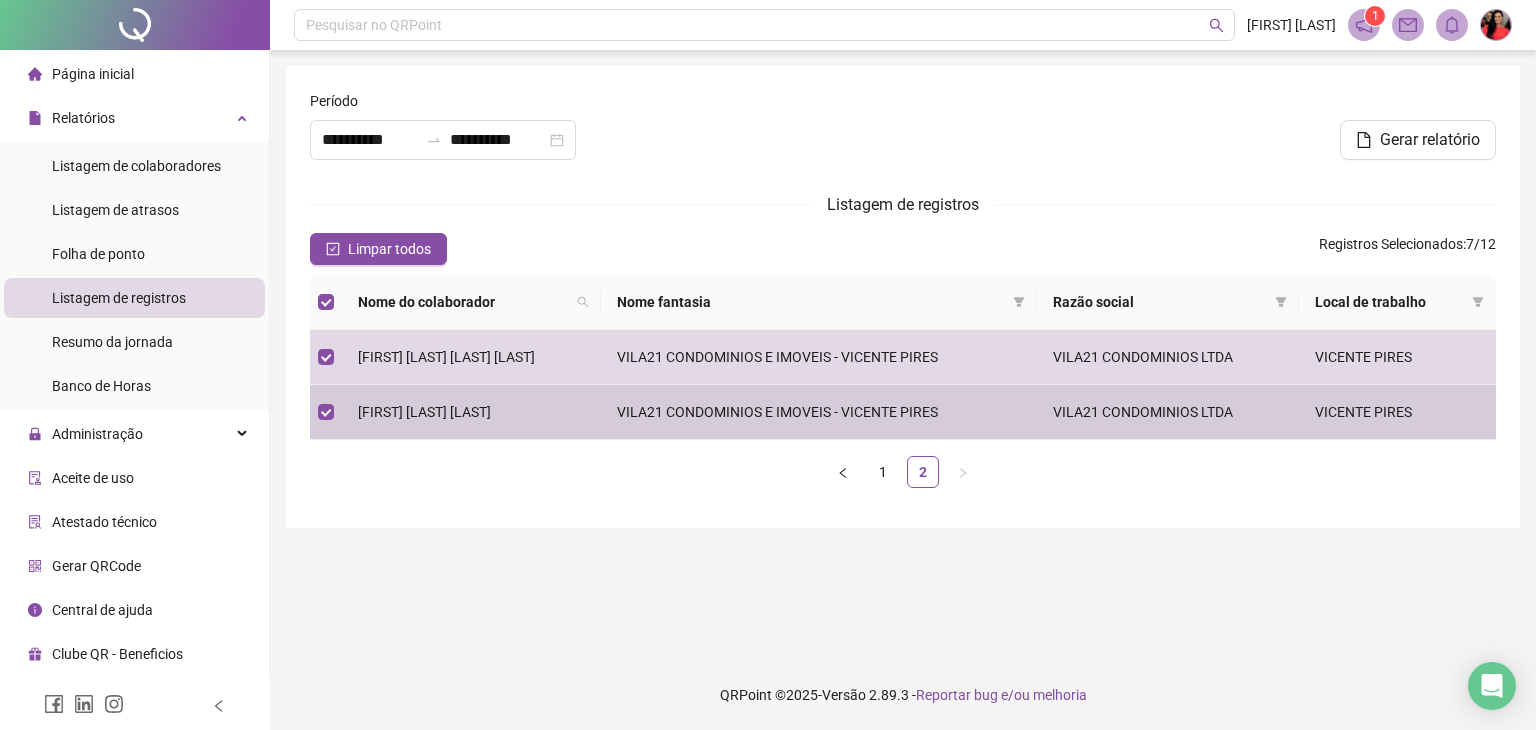 drag, startPoint x: 404, startPoint y: 411, endPoint x: 601, endPoint y: 451, distance: 201.0199 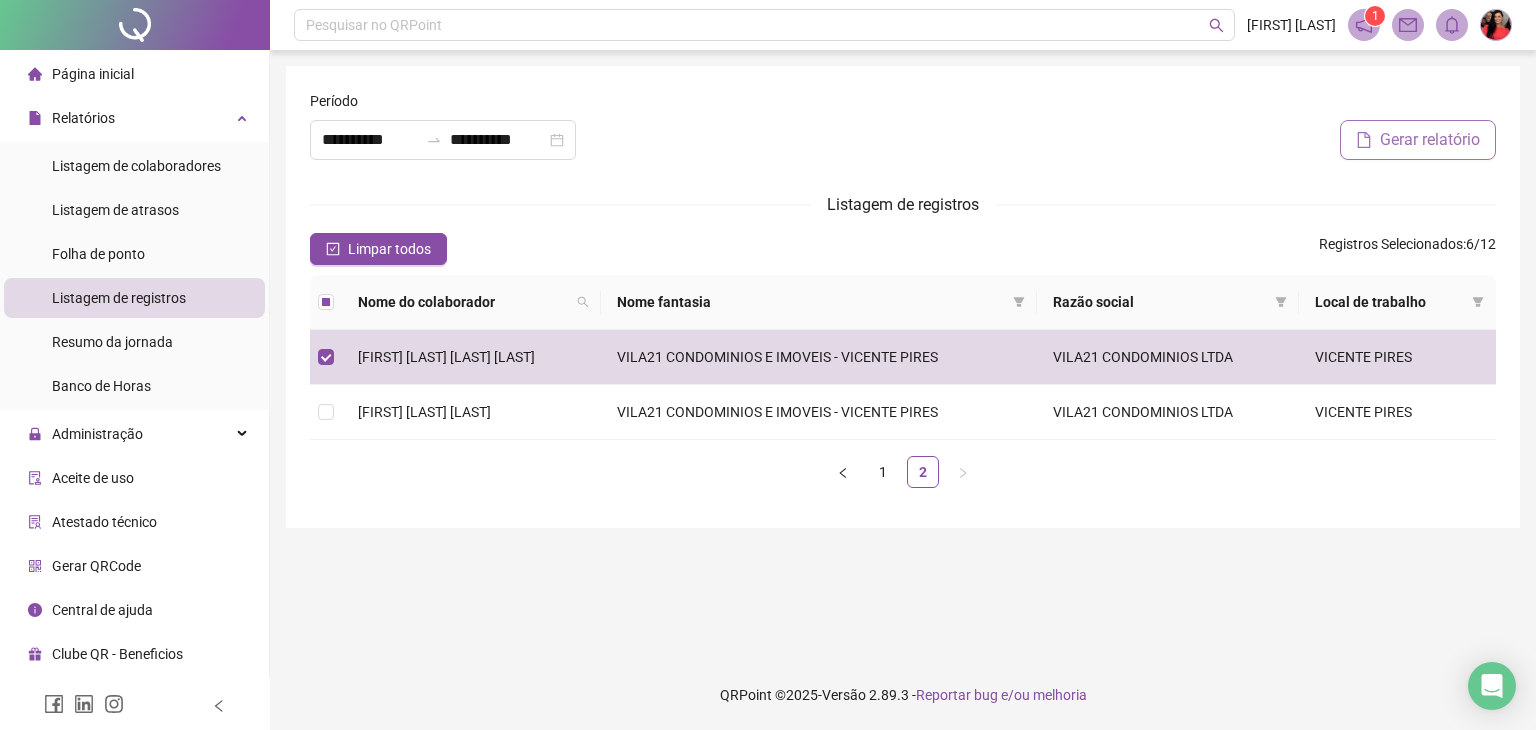 click on "Gerar relatório" at bounding box center [1430, 140] 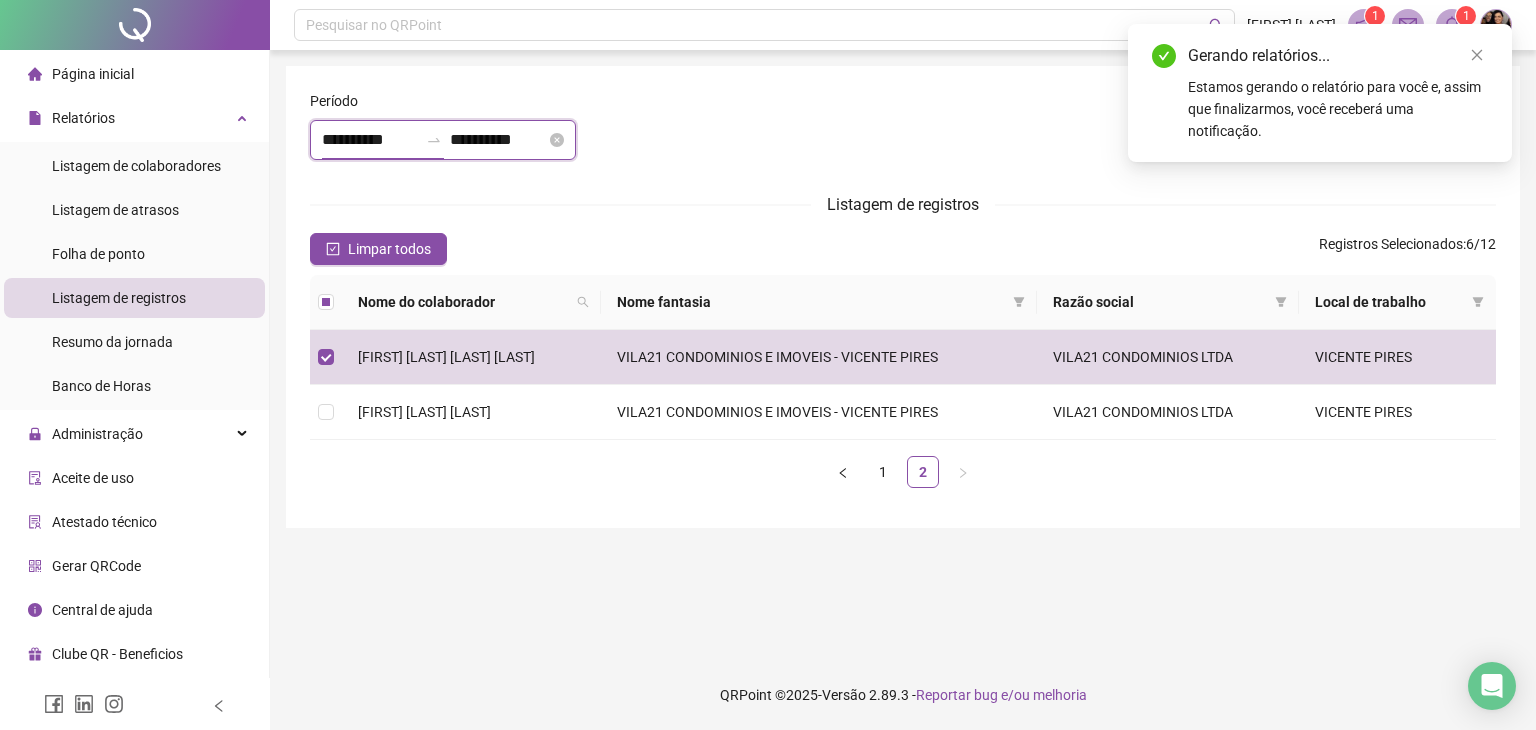 click on "**********" at bounding box center [370, 140] 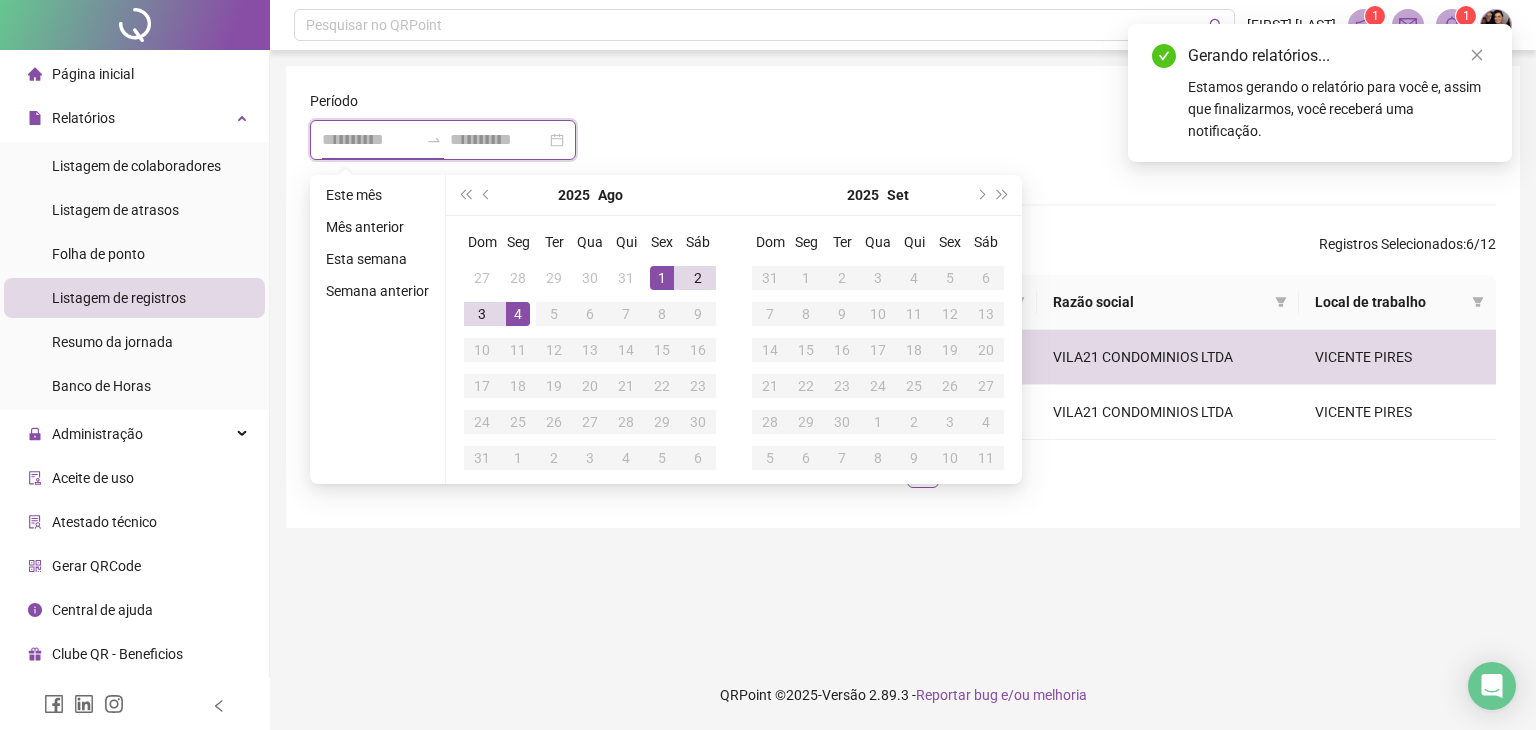 type on "**********" 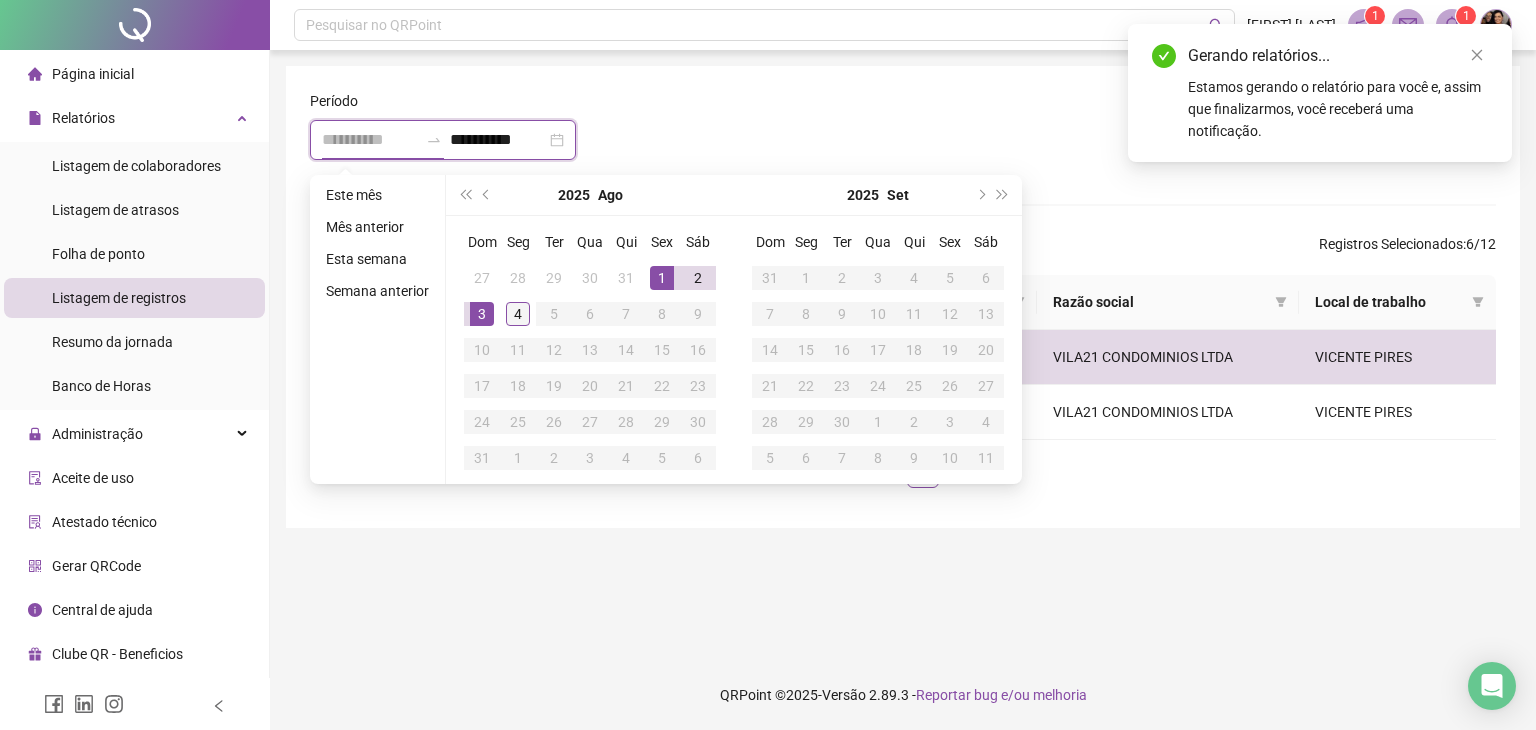 type on "**********" 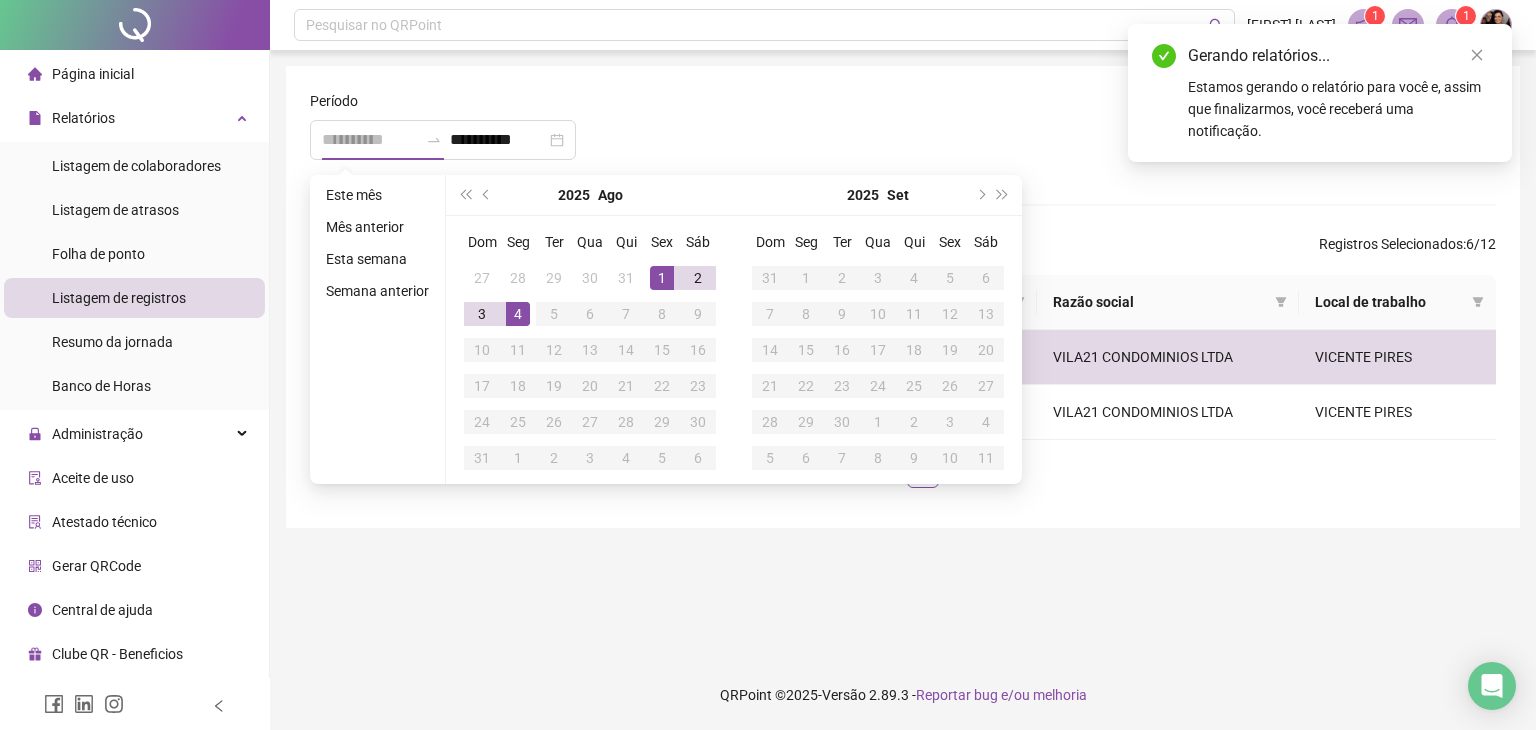 click on "4" at bounding box center [518, 314] 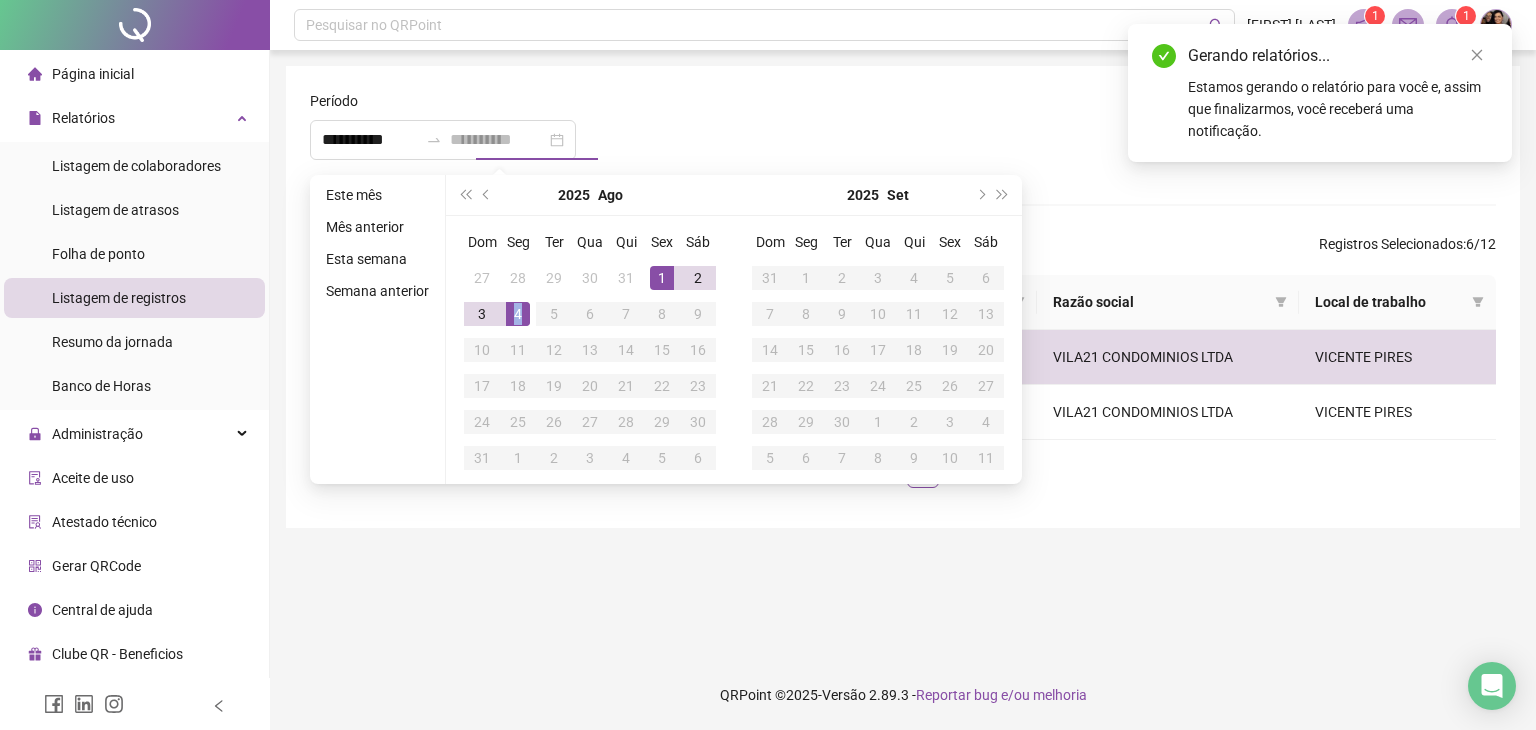 click on "4" at bounding box center [518, 314] 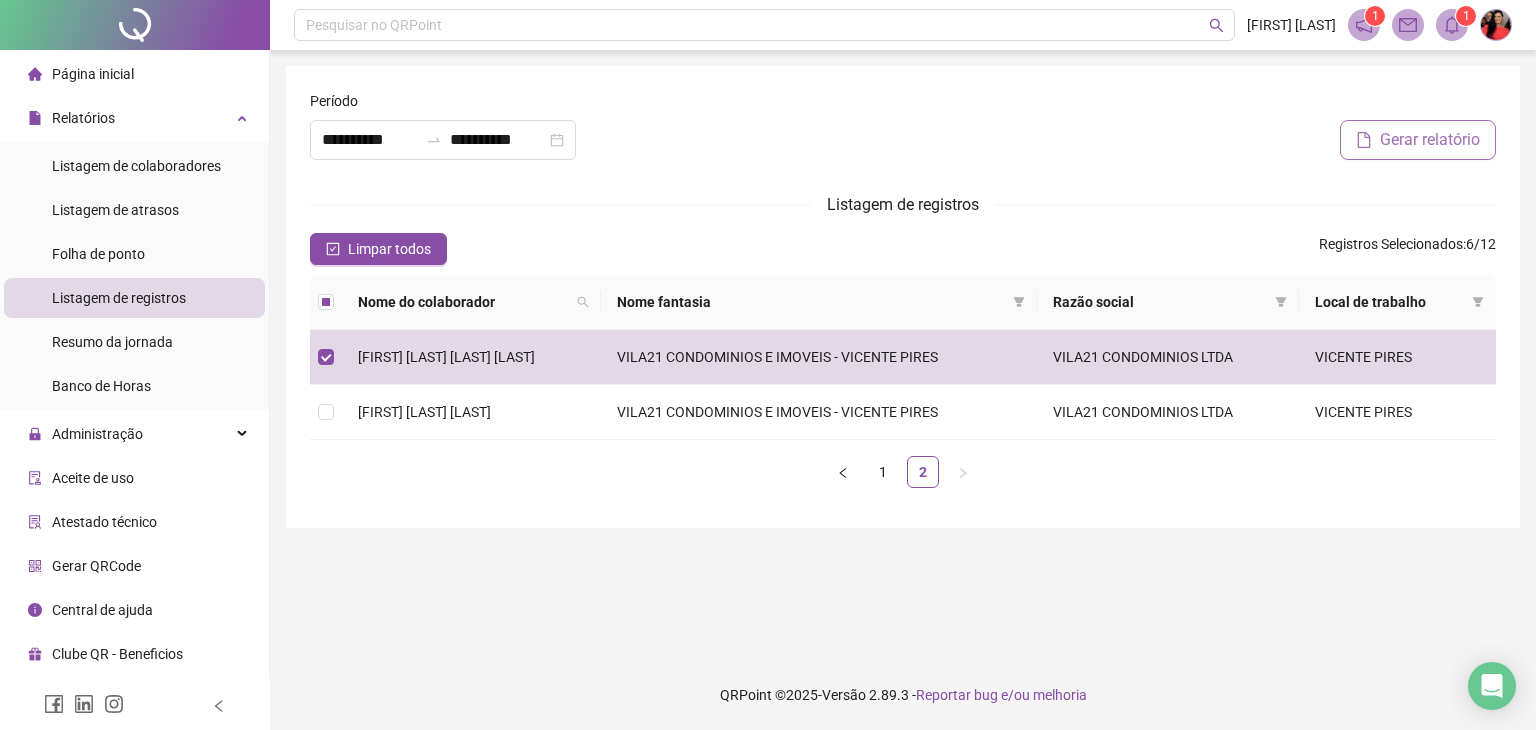 click on "Gerar relatório" at bounding box center (1418, 140) 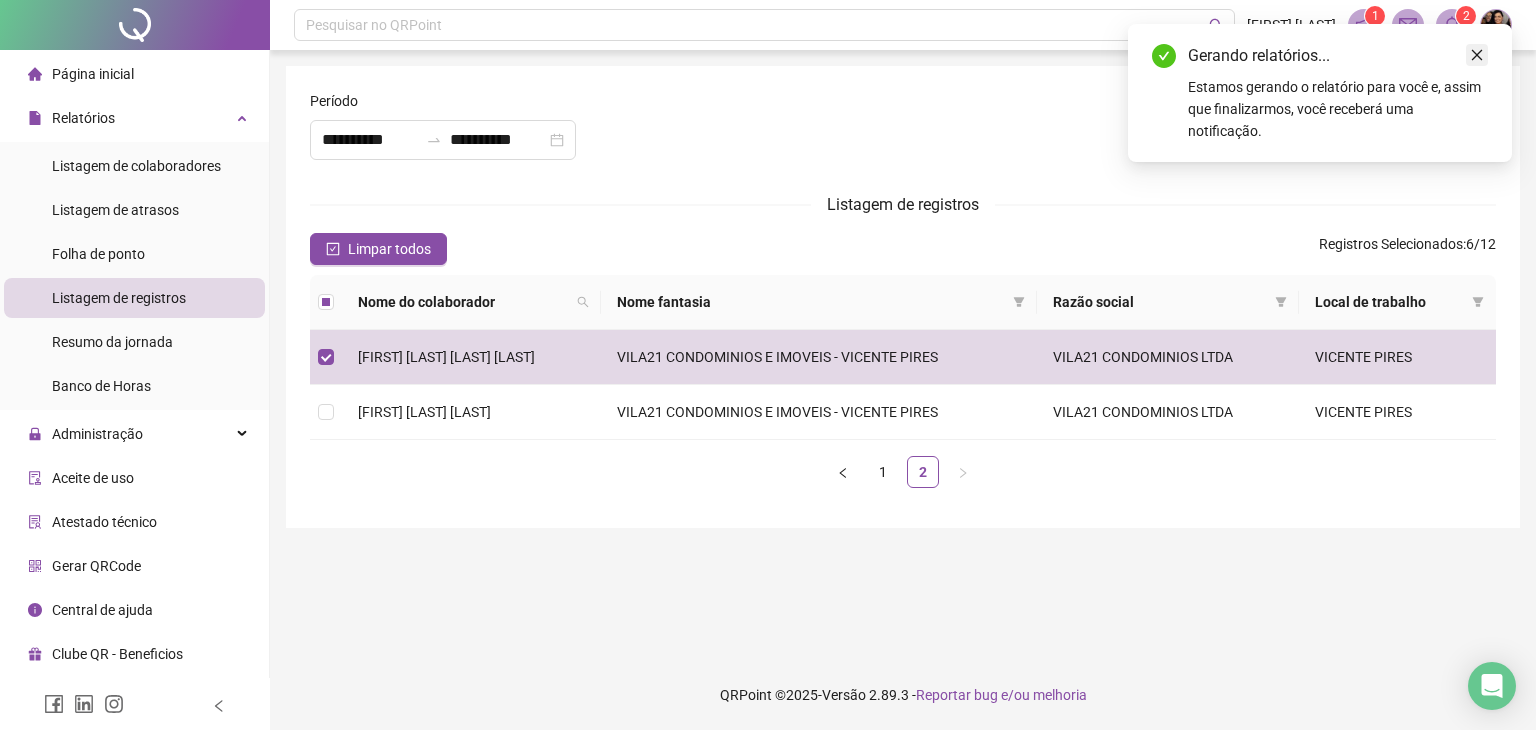 click 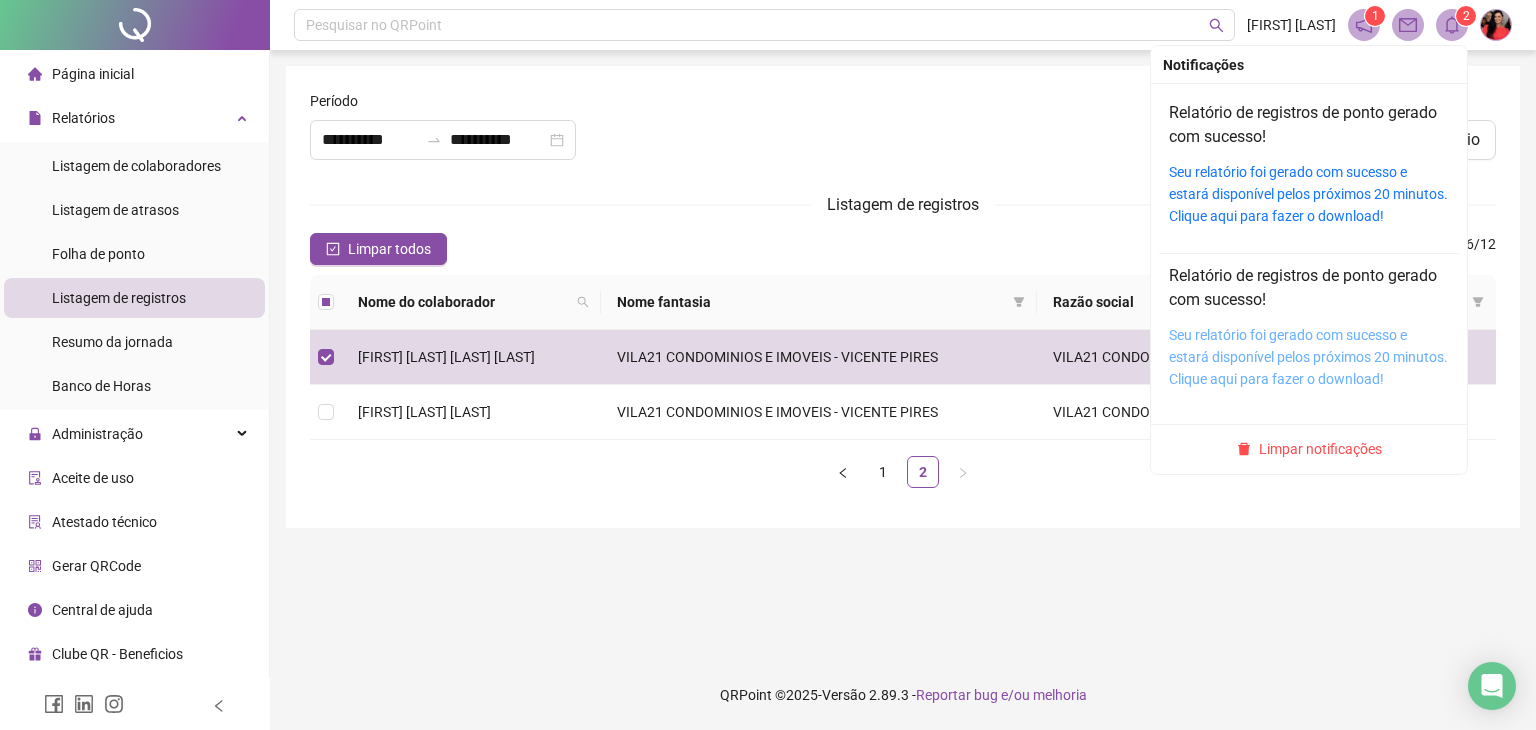 click on "Seu relatório foi gerado com sucesso e estará disponível pelos próximos 20 minutos.
Clique aqui para fazer o download!" at bounding box center (1308, 357) 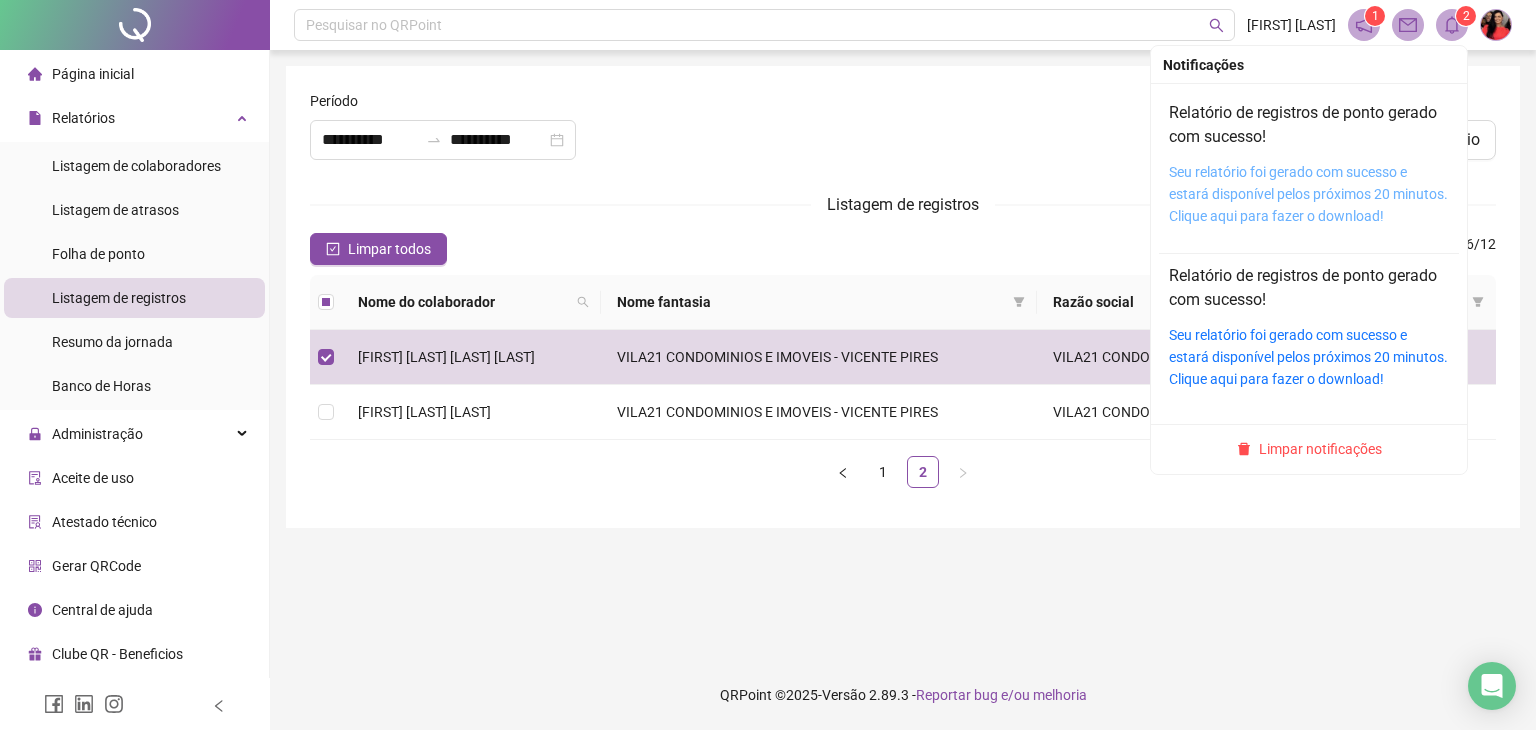 click on "Seu relatório foi gerado com sucesso e estará disponível pelos próximos 20 minutos.
Clique aqui para fazer o download!" at bounding box center (1308, 194) 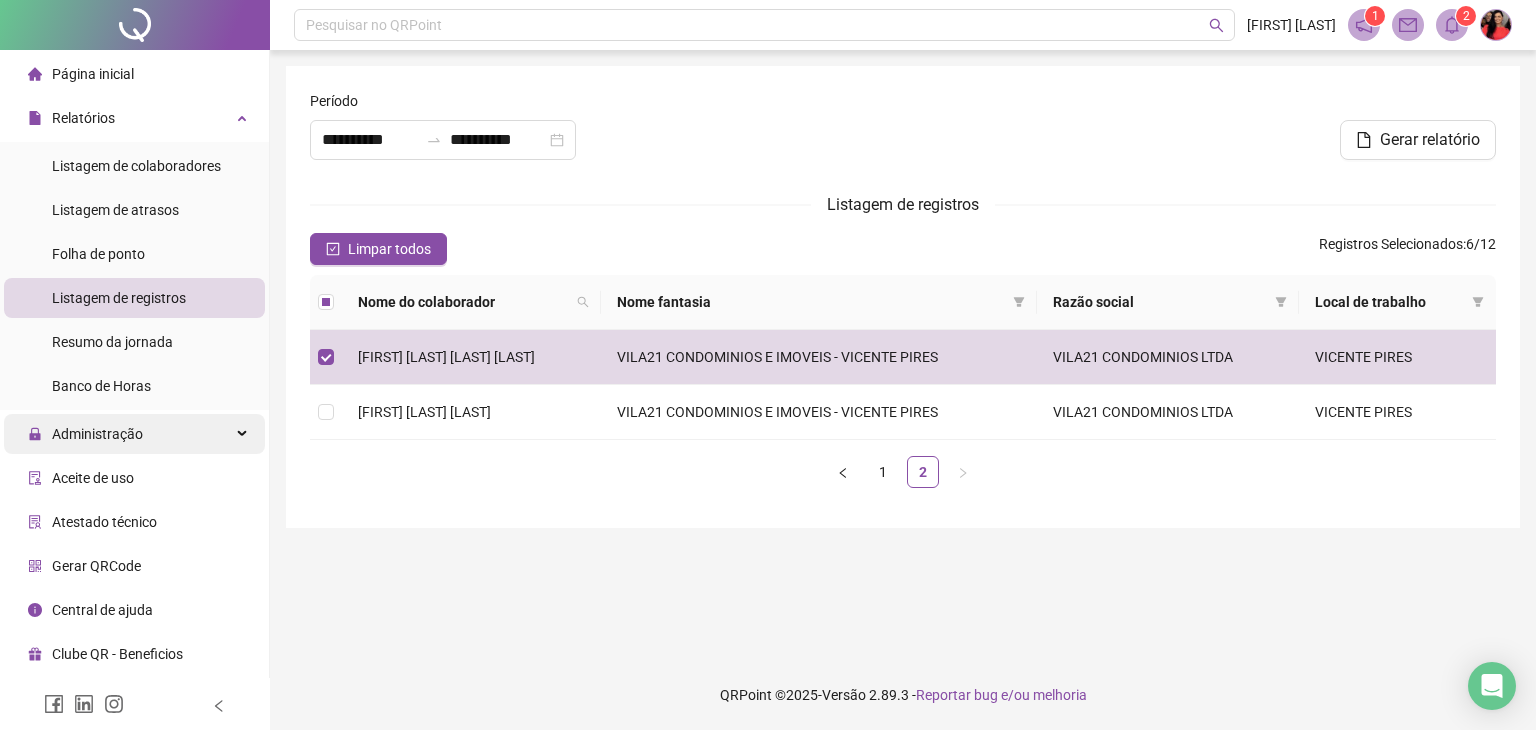 click on "Administração" at bounding box center [97, 434] 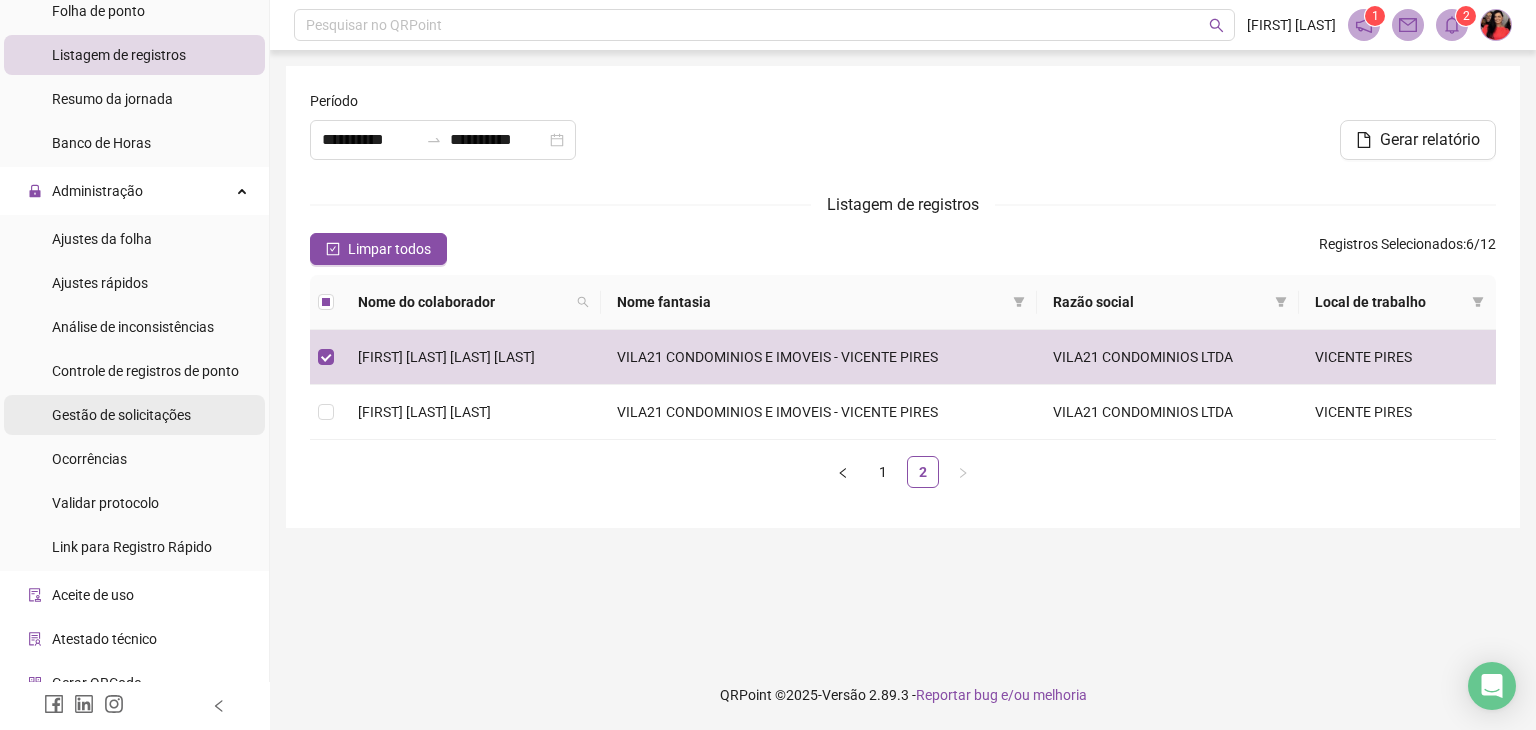 scroll, scrollTop: 308, scrollLeft: 0, axis: vertical 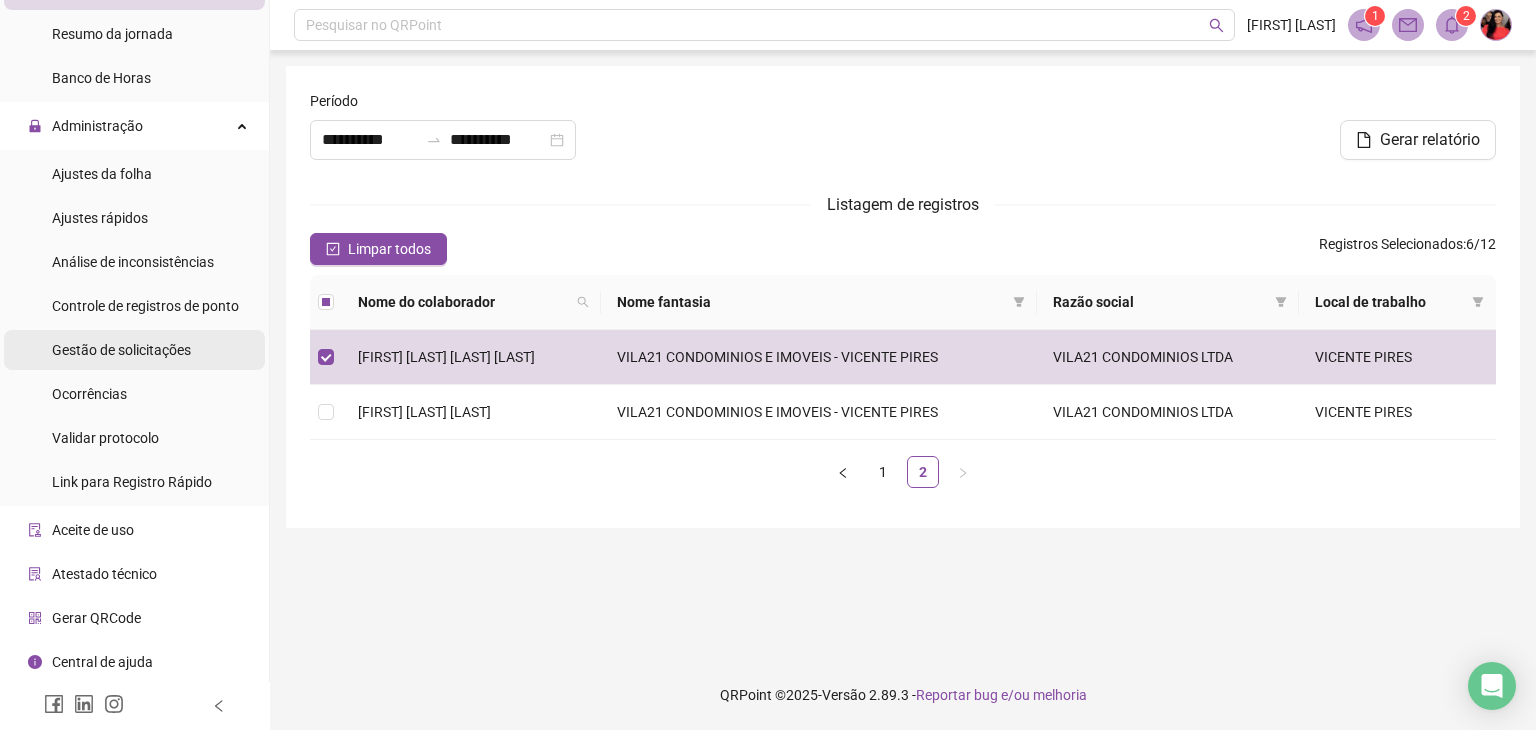 click on "Gestão de solicitações" at bounding box center [121, 350] 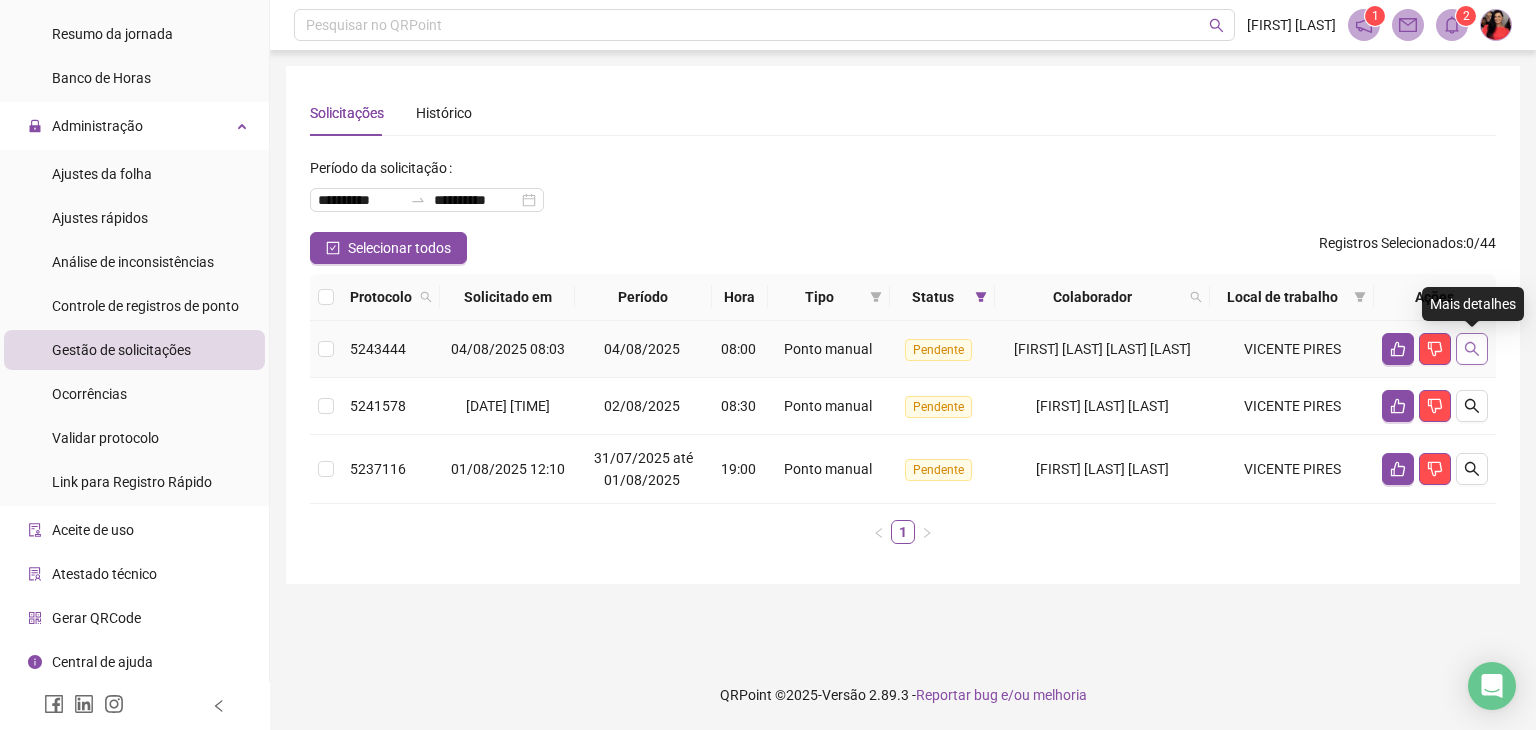 click 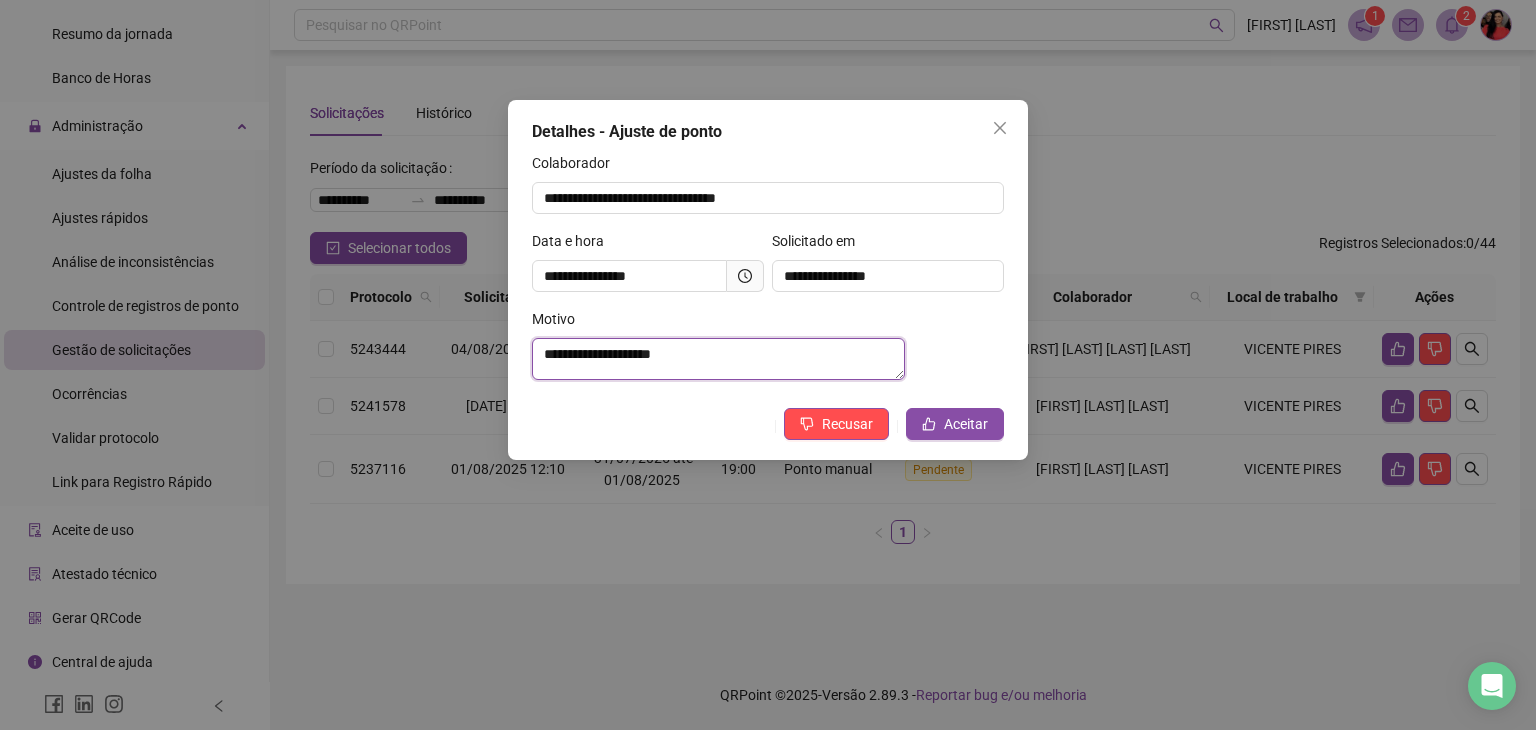 drag, startPoint x: 636, startPoint y: 358, endPoint x: 540, endPoint y: 358, distance: 96 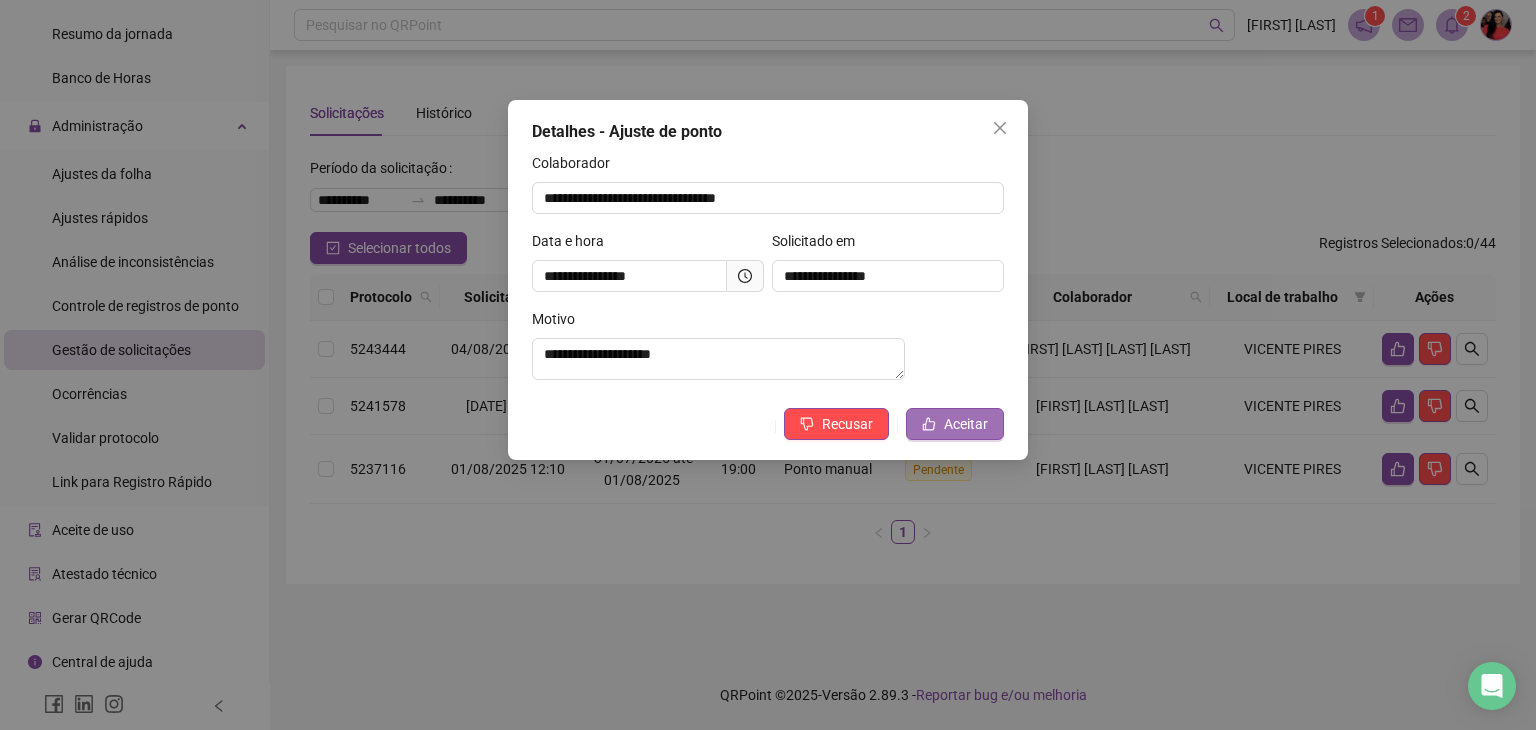 click on "Aceitar" at bounding box center [966, 424] 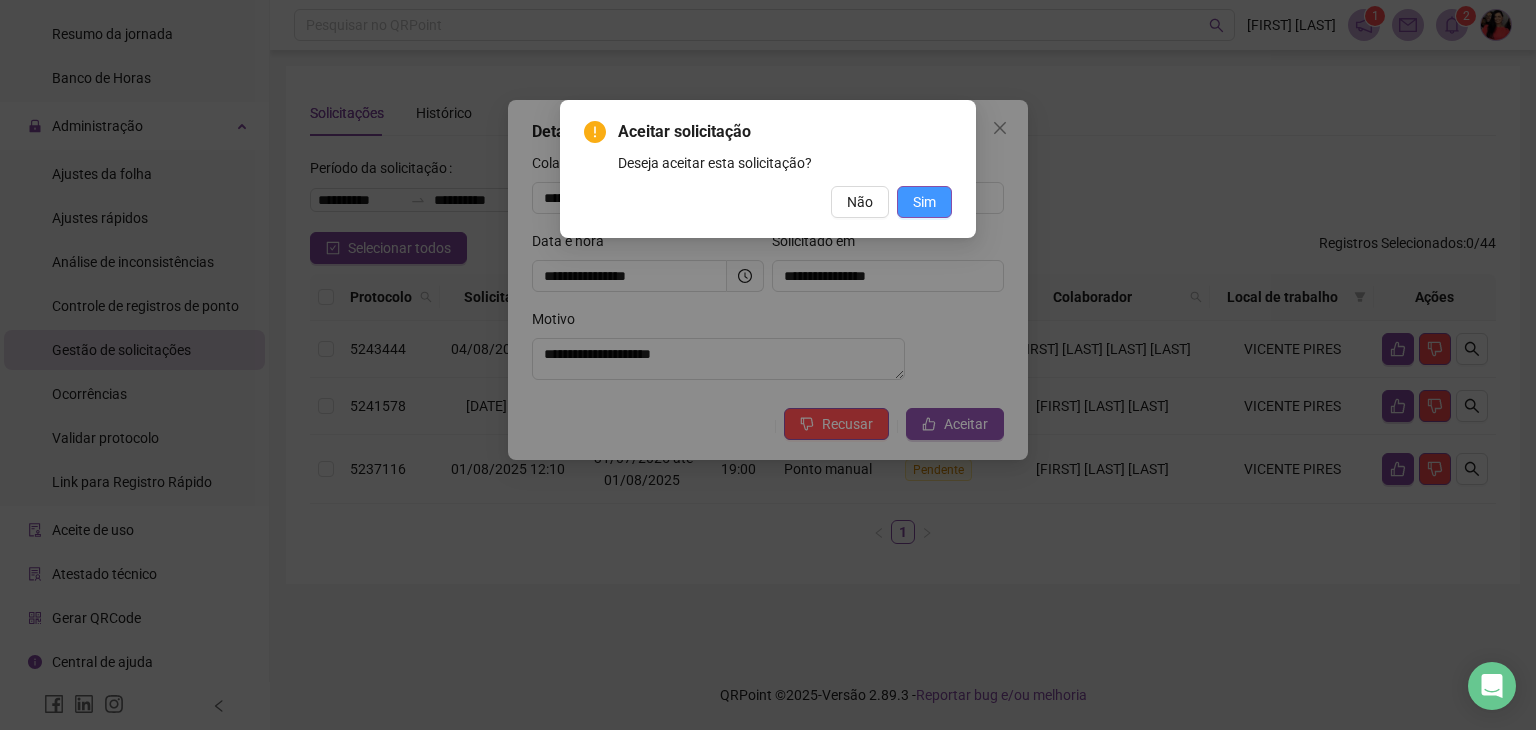 click on "Sim" at bounding box center [924, 202] 